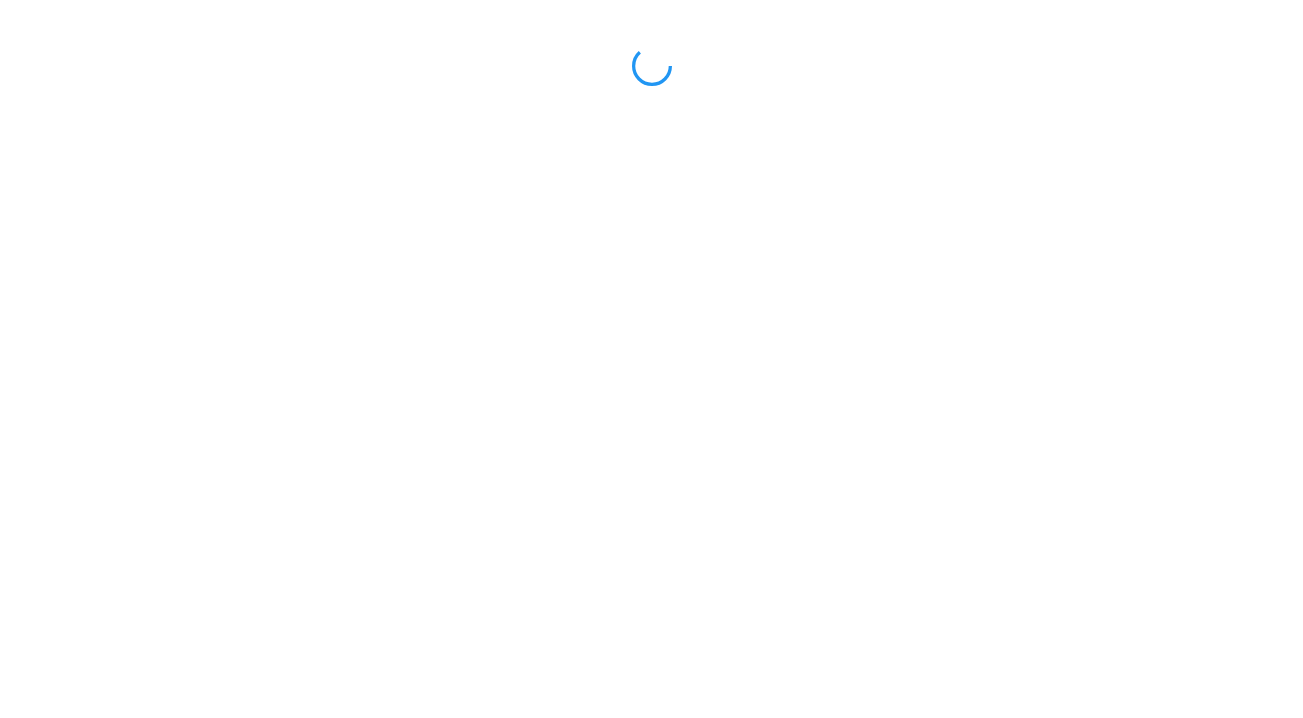 scroll, scrollTop: 0, scrollLeft: 0, axis: both 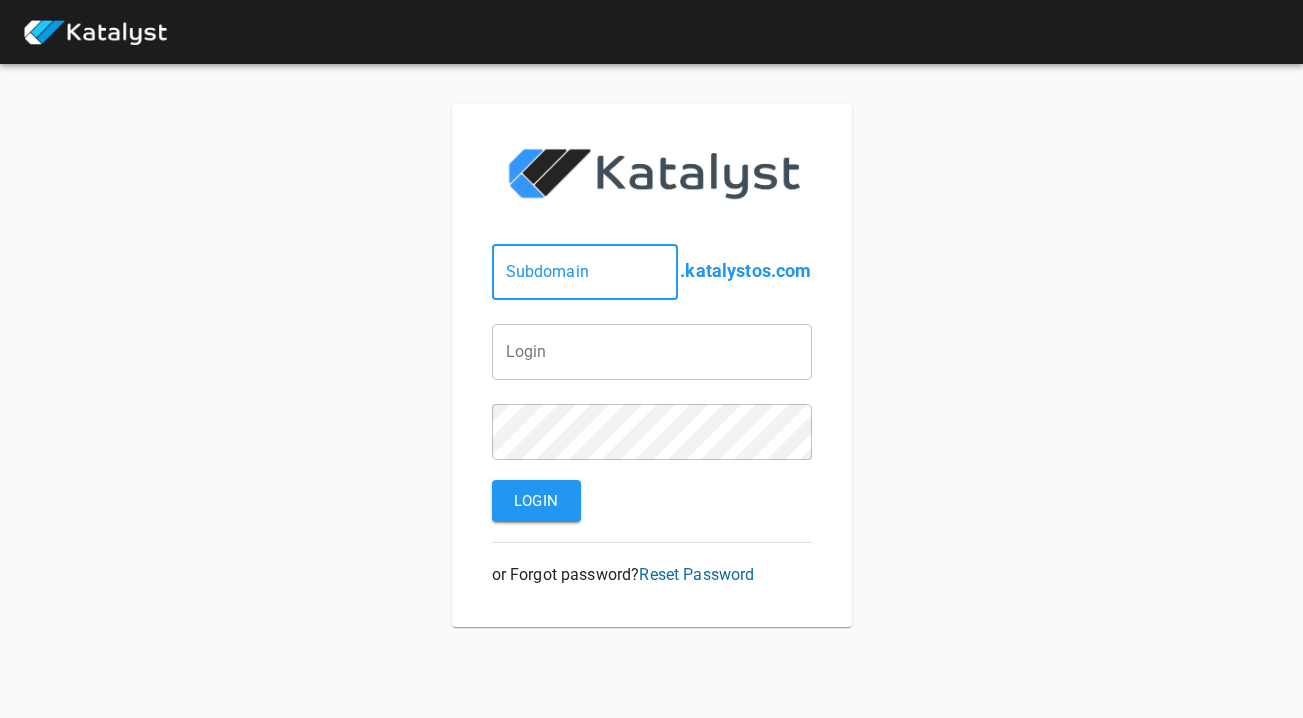 click at bounding box center [585, 272] 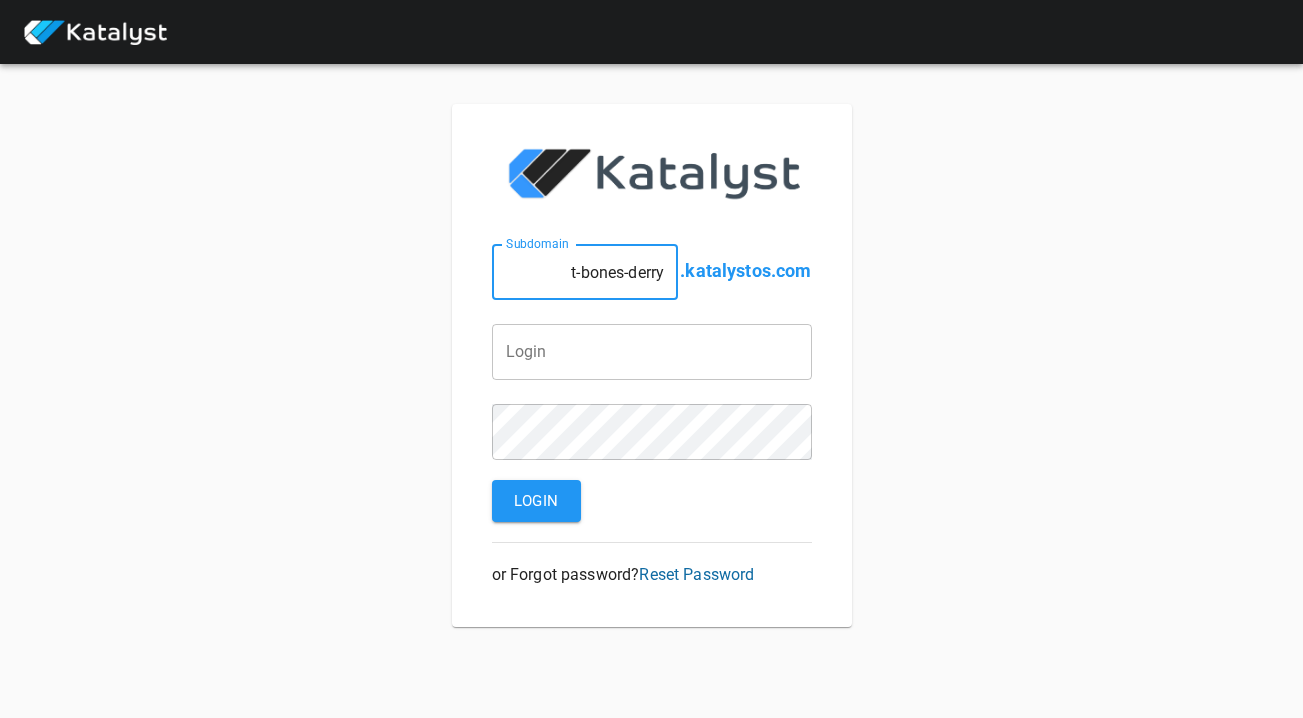 type on "t-bones-derry" 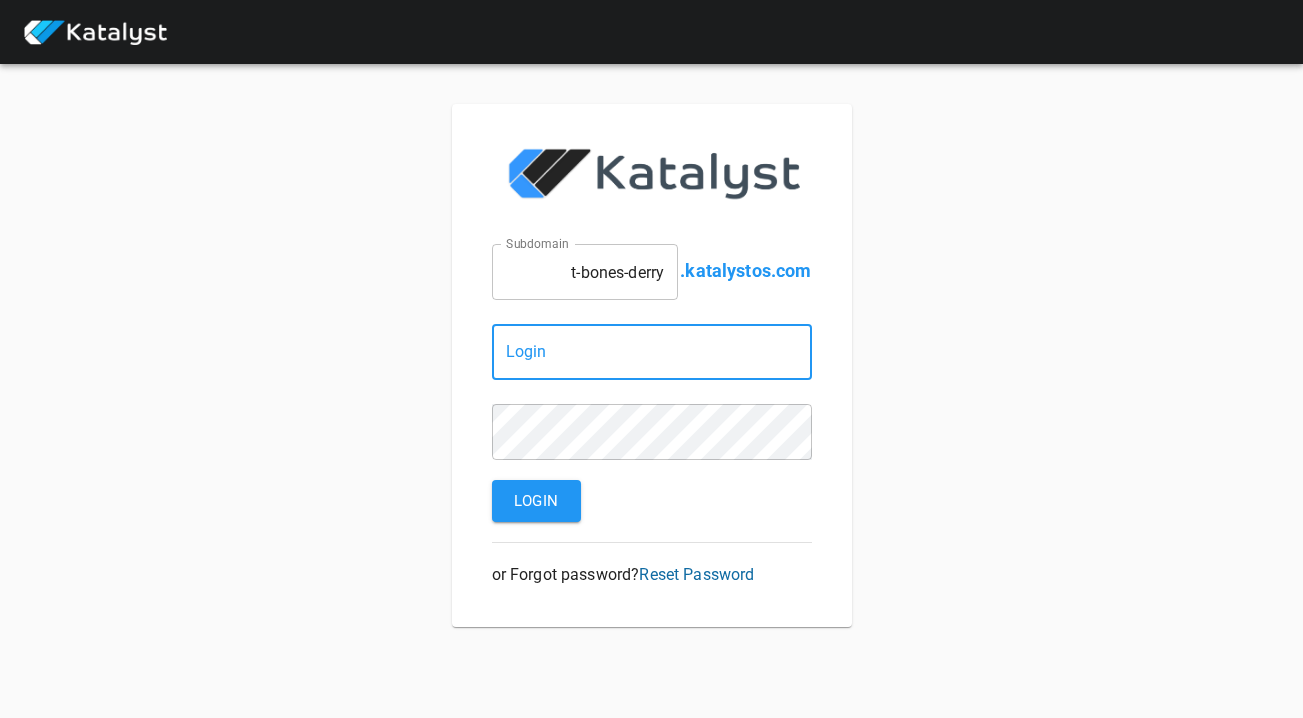 type on "[EMAIL]" 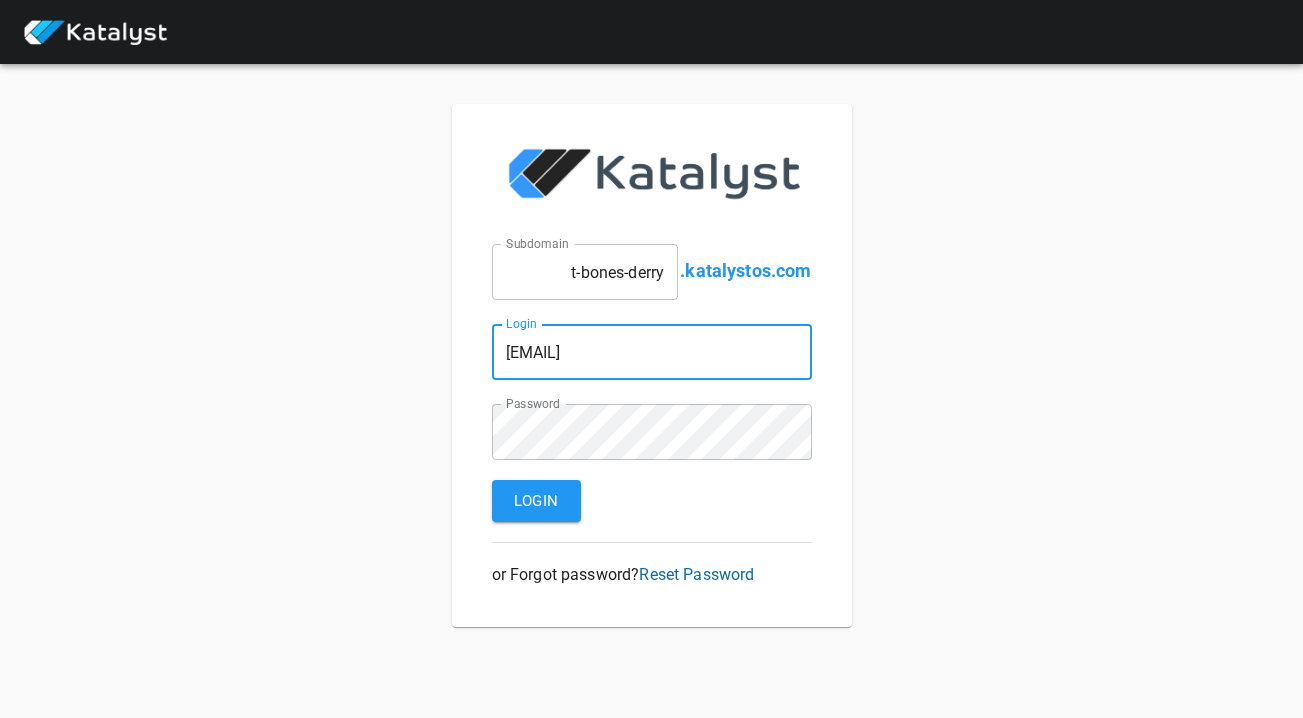 click on "t-bones-derry" at bounding box center (585, 272) 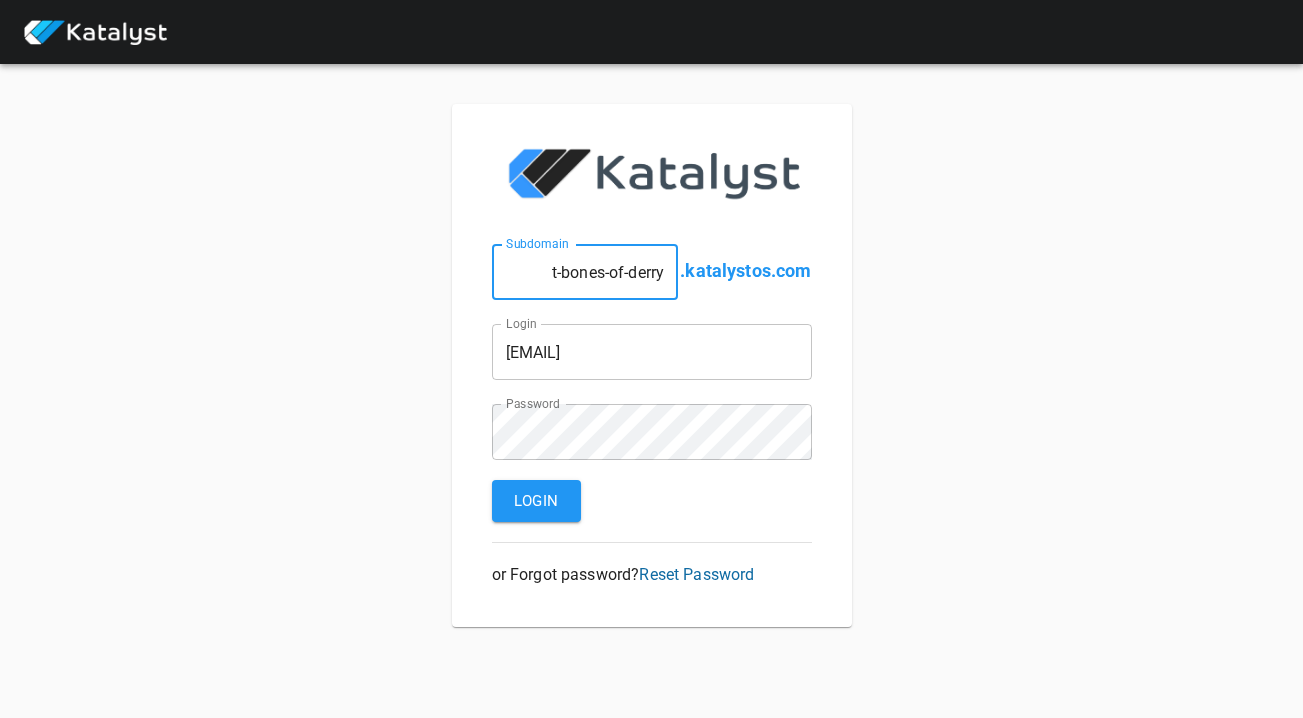 type on "t-bones-of-derry" 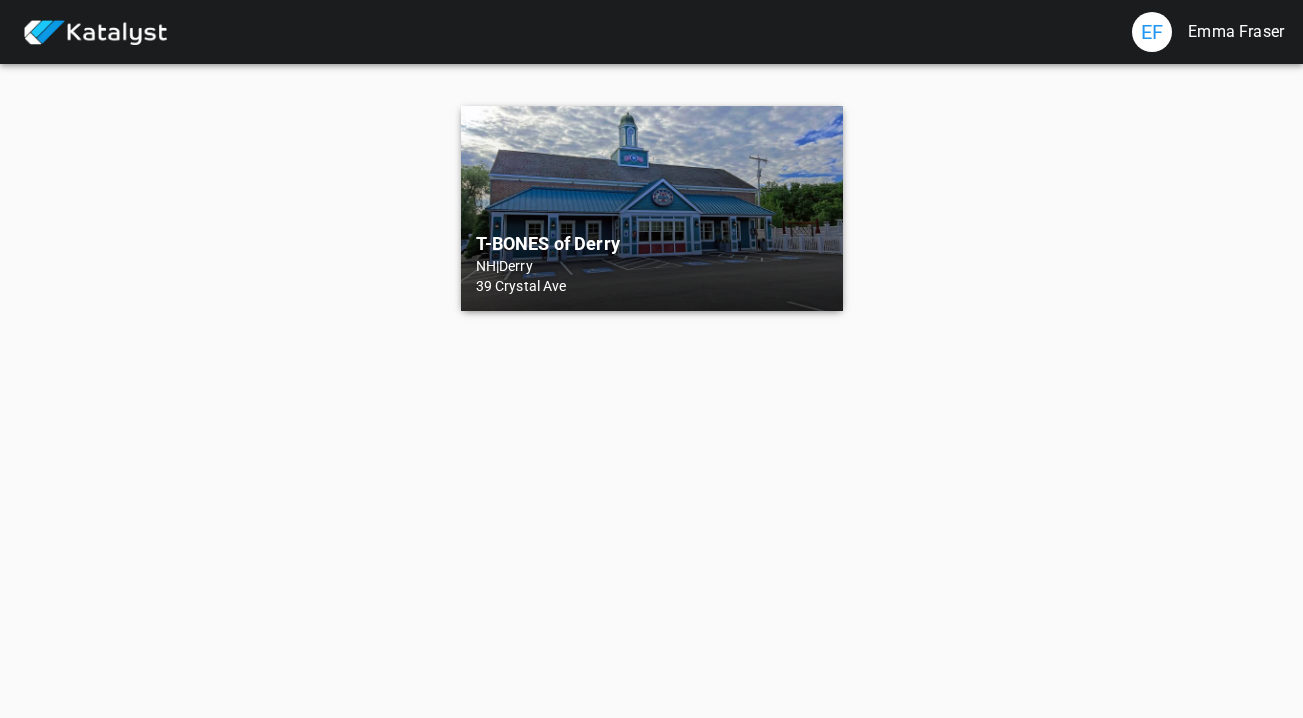 click on "NH  |  Derry" at bounding box center [652, 266] 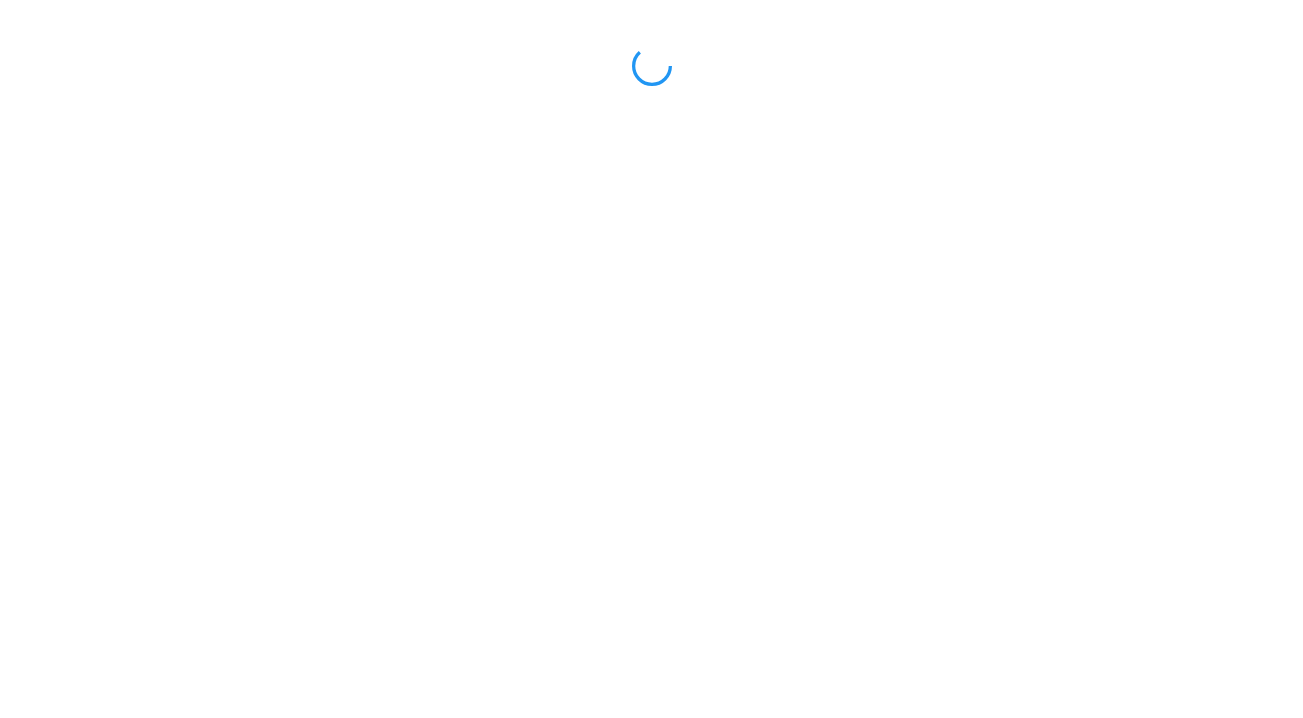 scroll, scrollTop: 0, scrollLeft: 0, axis: both 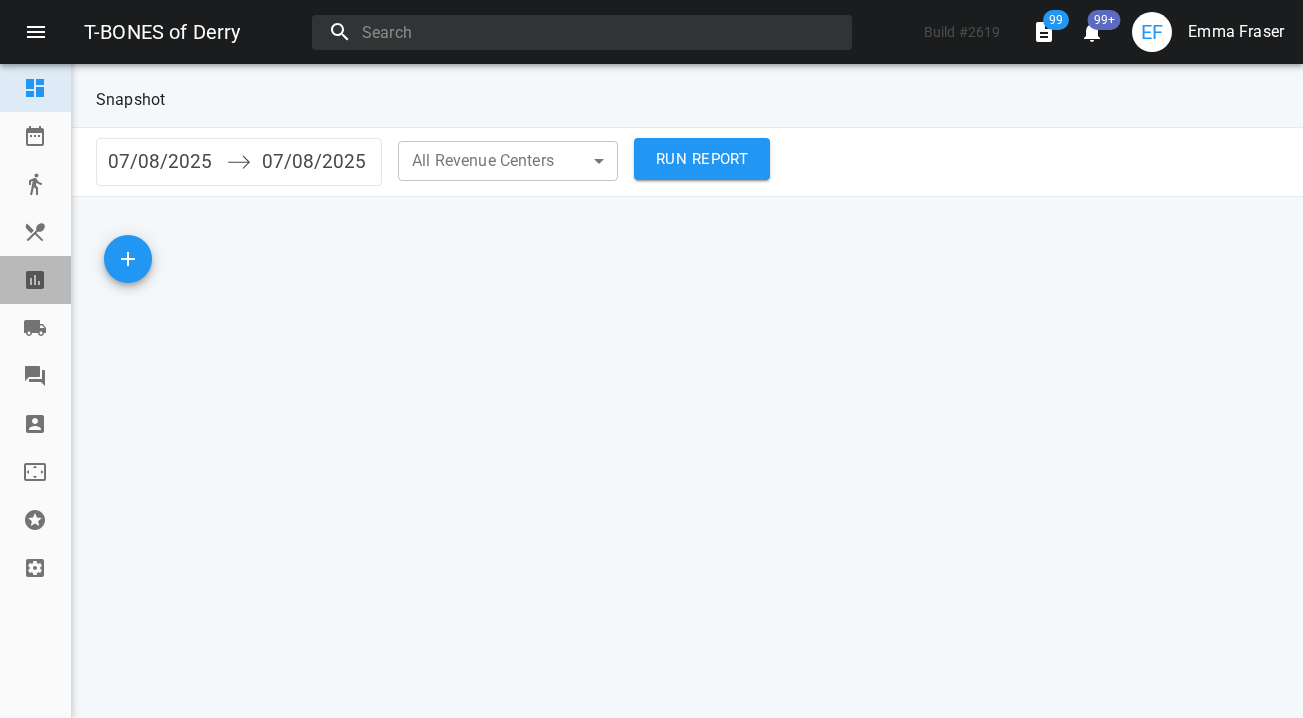 click at bounding box center [35, 280] 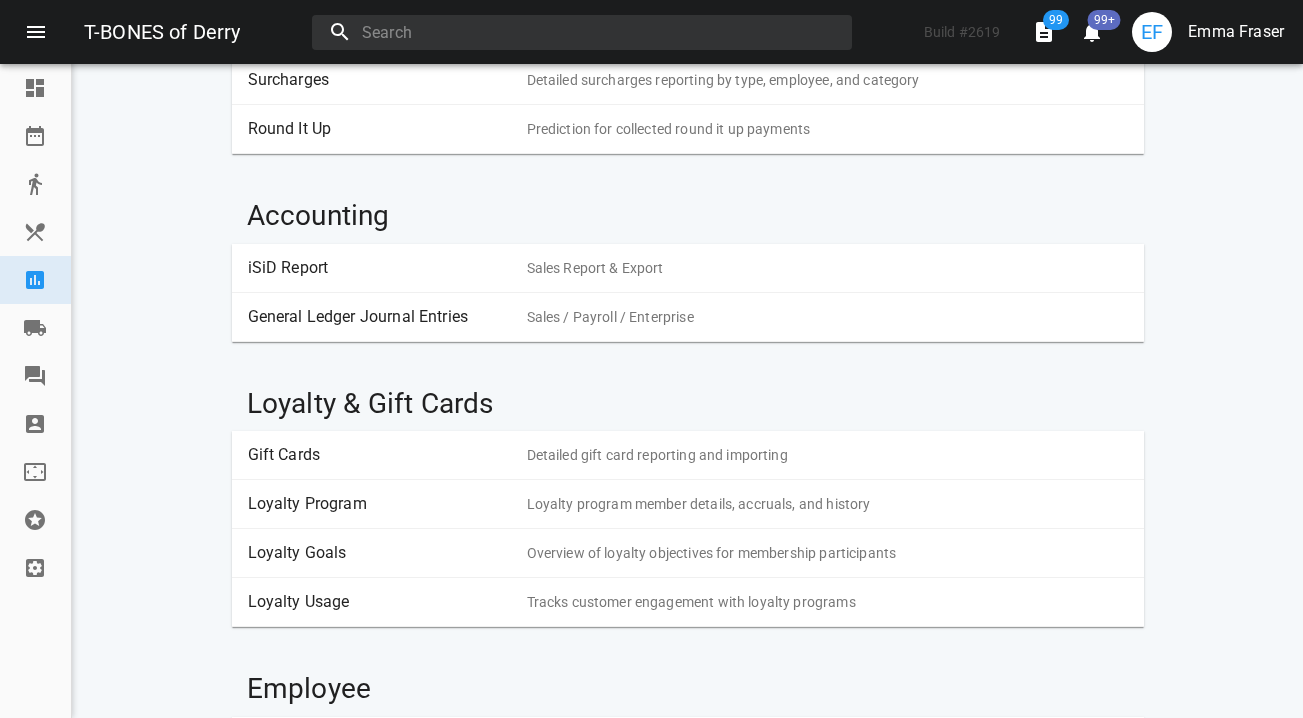 scroll, scrollTop: 829, scrollLeft: 0, axis: vertical 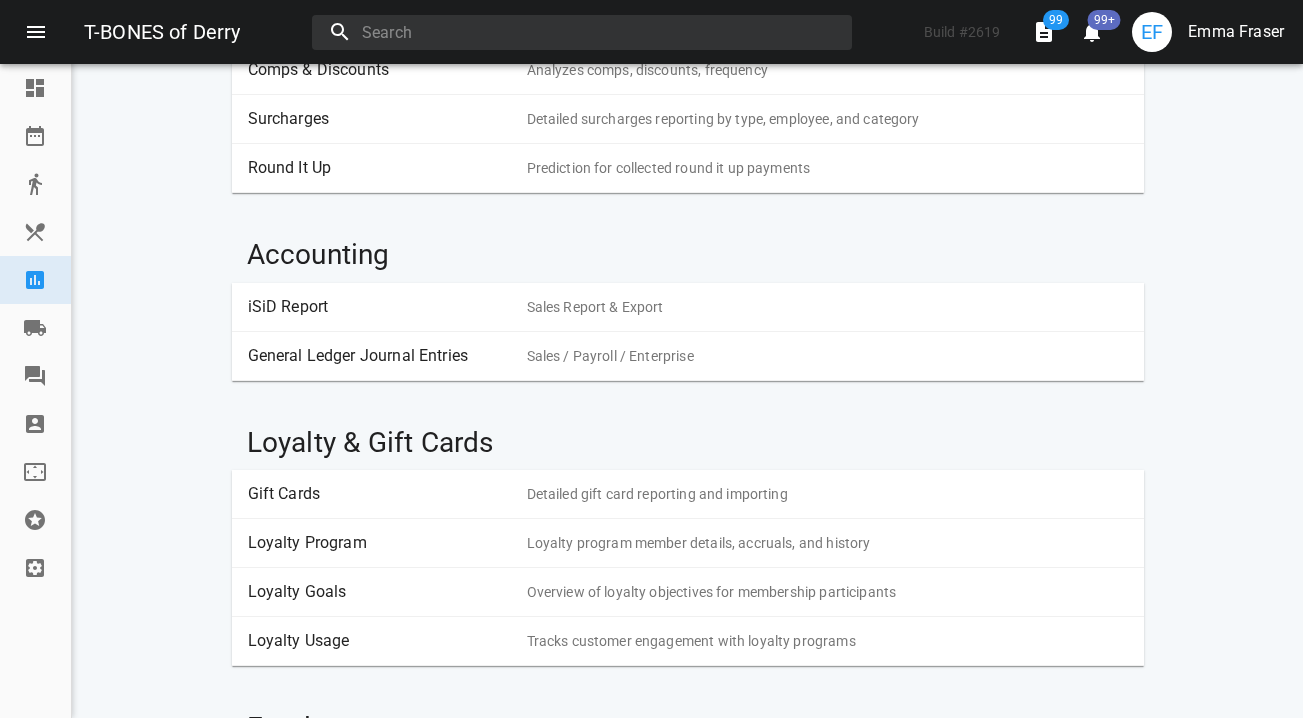 click on "Round It Up" at bounding box center [380, 168] 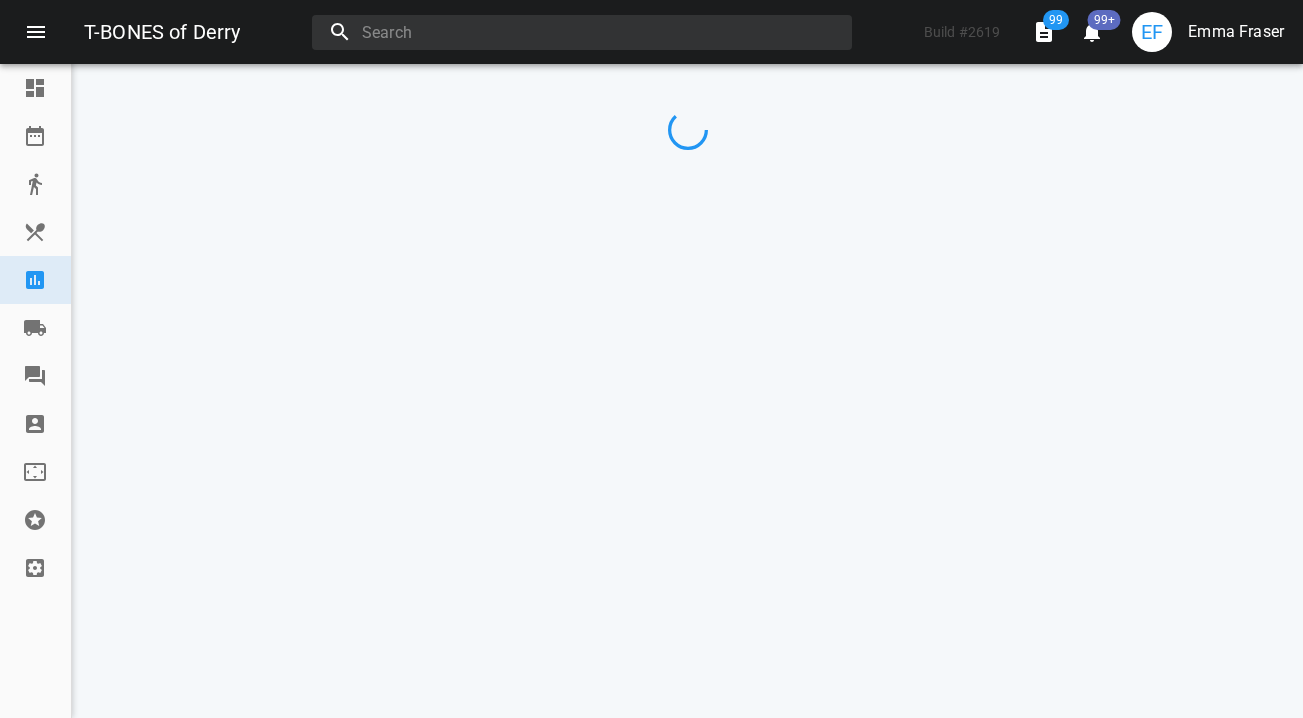 scroll, scrollTop: 0, scrollLeft: 0, axis: both 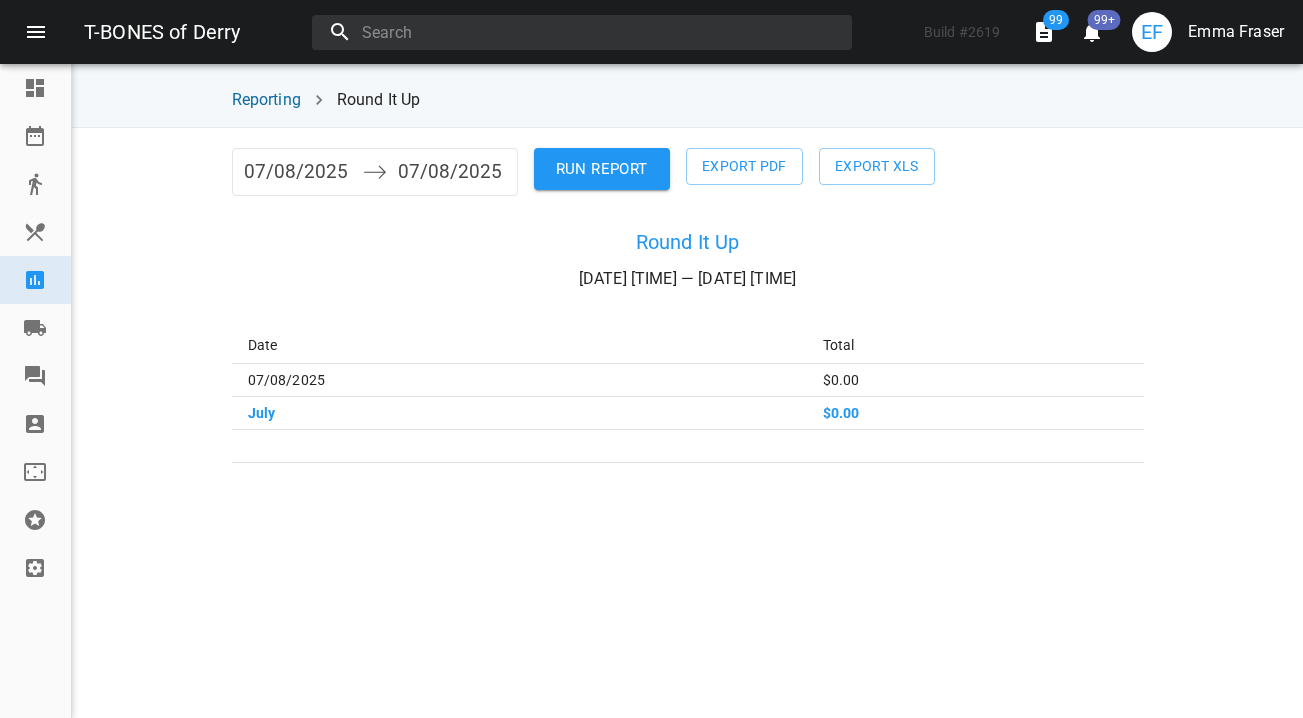 click on "07/08/2025" at bounding box center [298, 172] 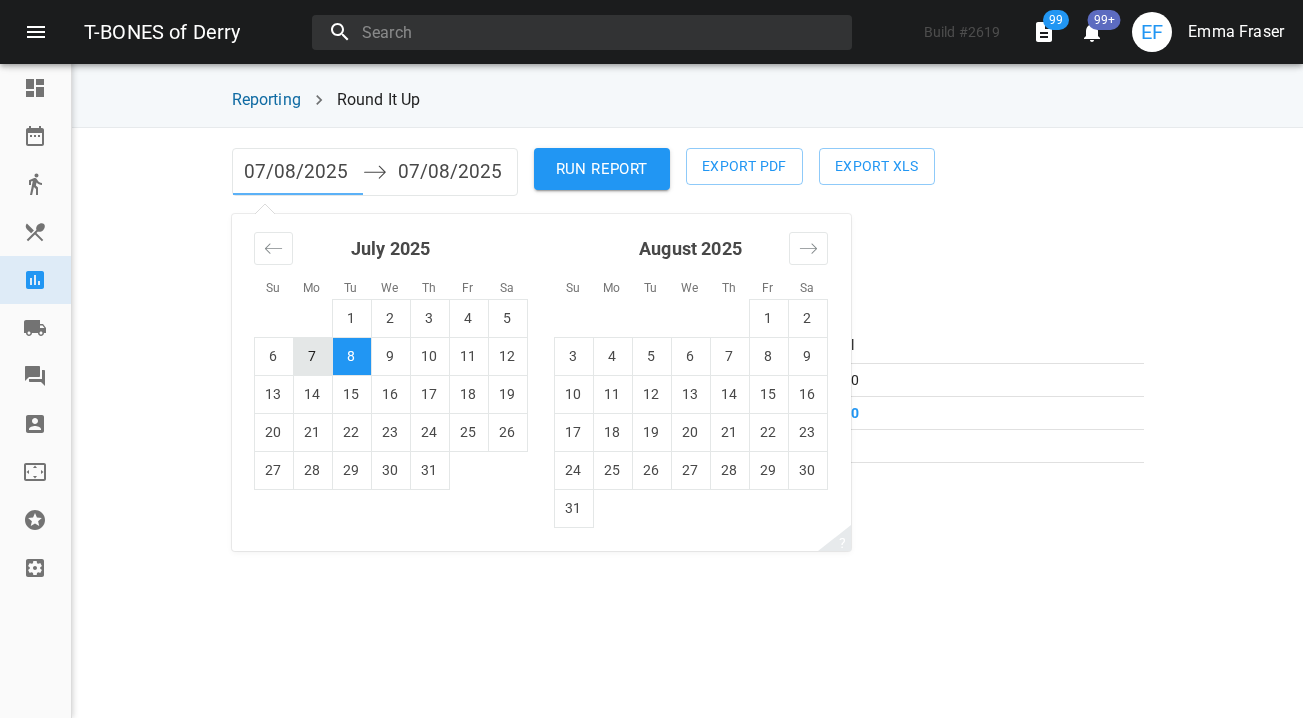 click on "7" at bounding box center (312, 356) 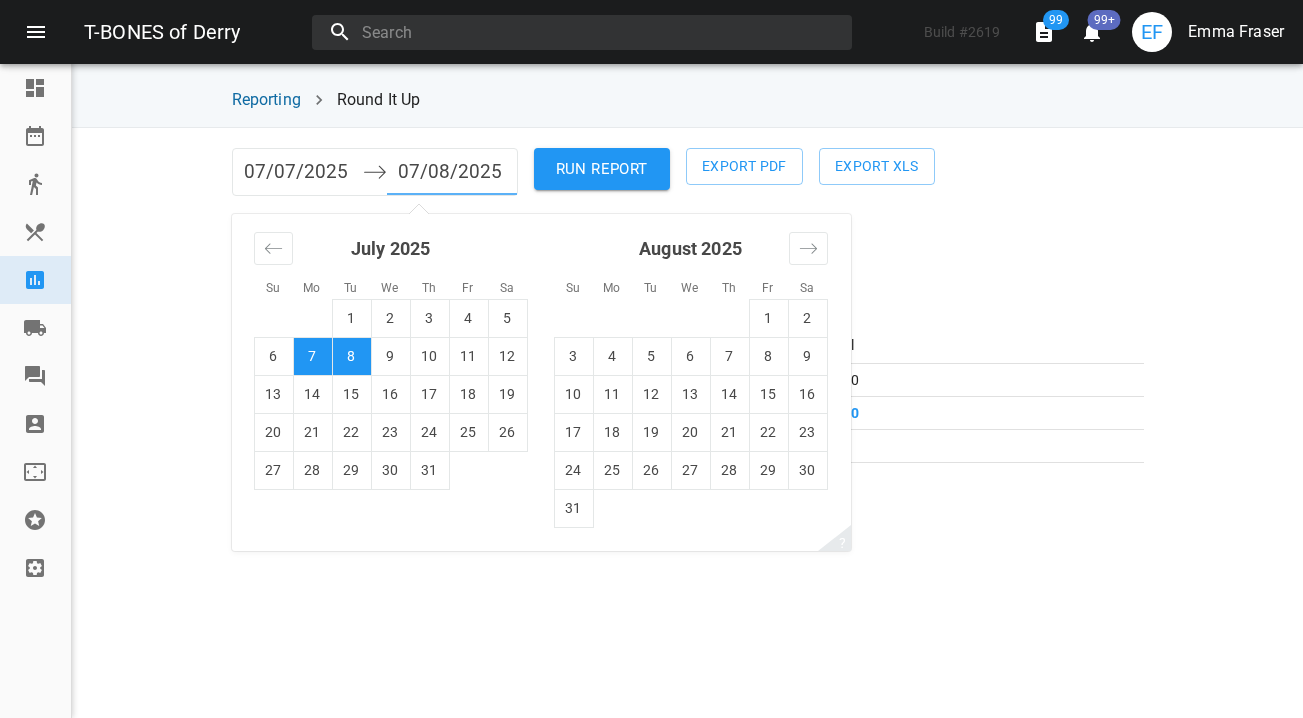 click on "RUN REPORT" at bounding box center [602, 169] 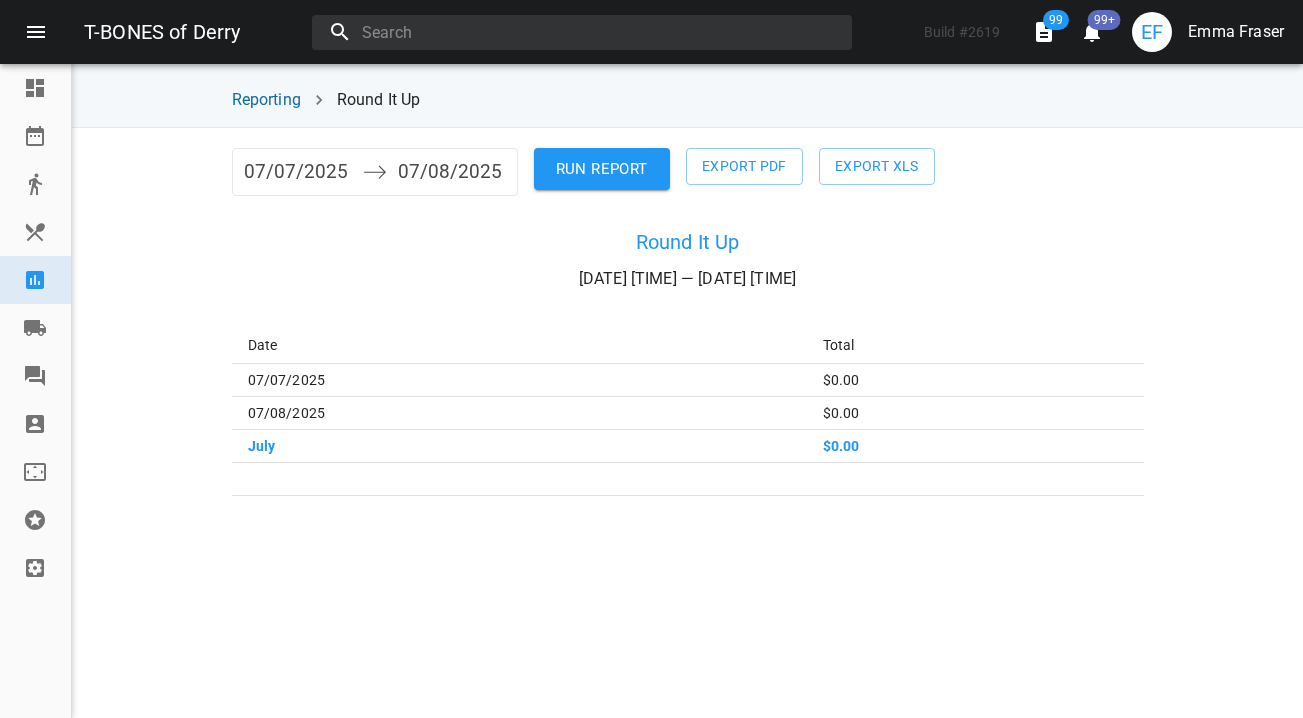 click on "EF Emma Fraser" at bounding box center [1208, 32] 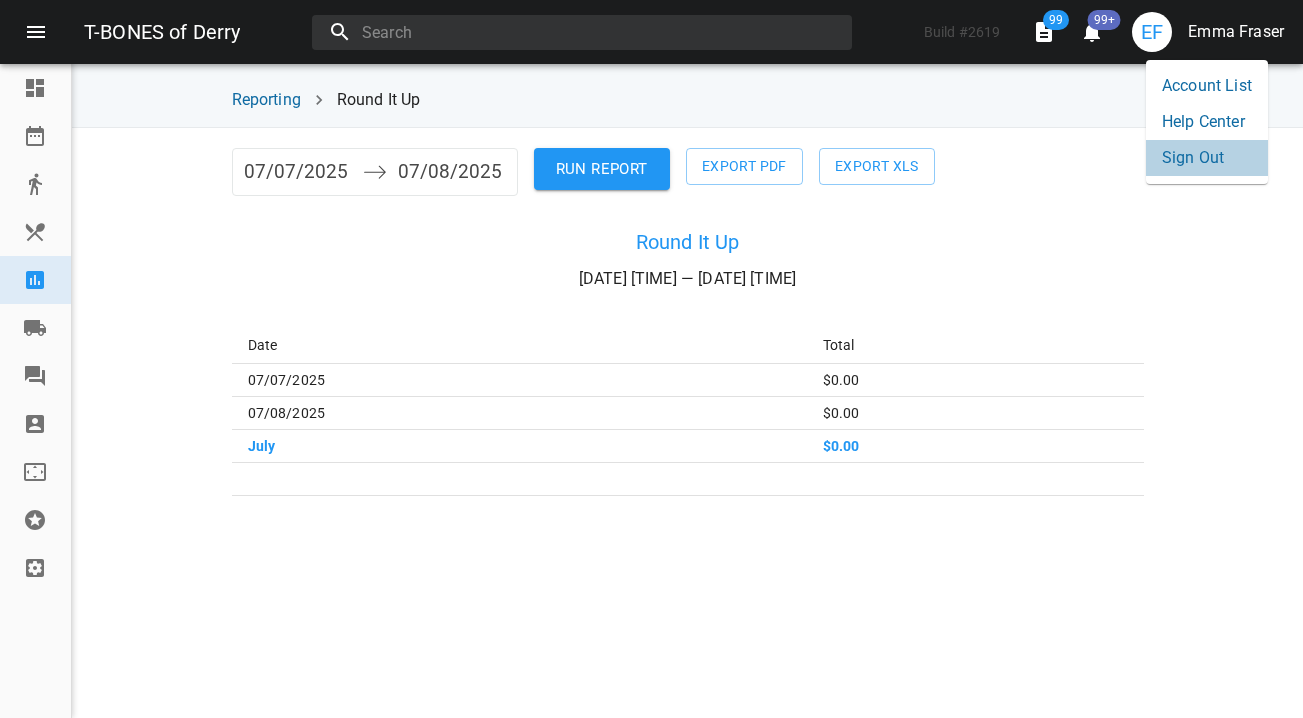 click on "Sign Out" at bounding box center (1207, 158) 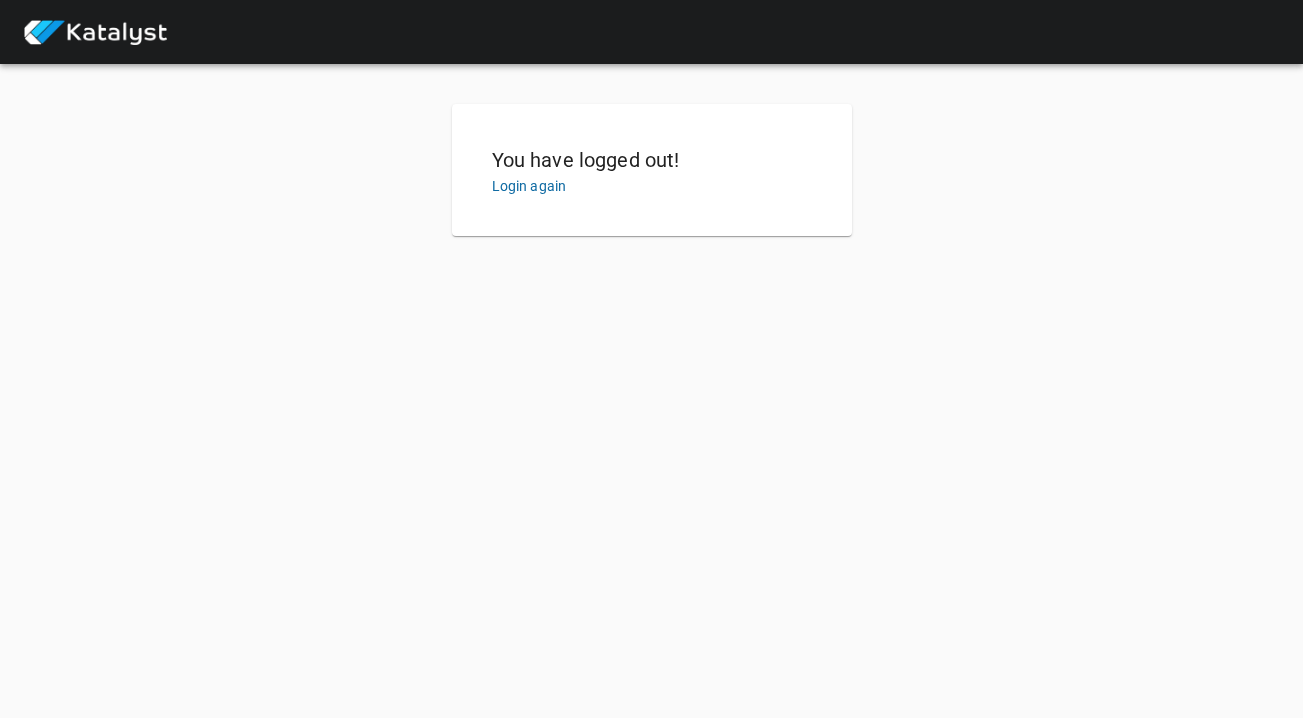 click on "You have logged out! Login again" at bounding box center (652, 170) 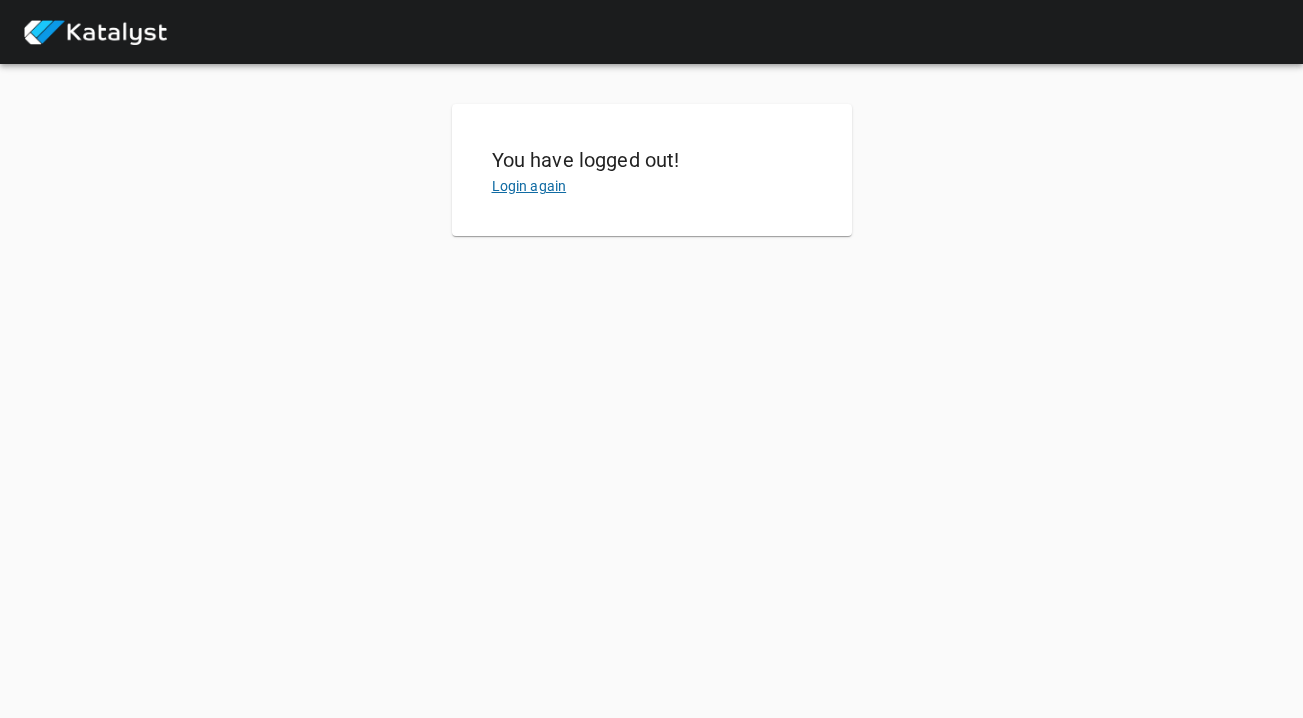 click on "Login again" at bounding box center (529, 186) 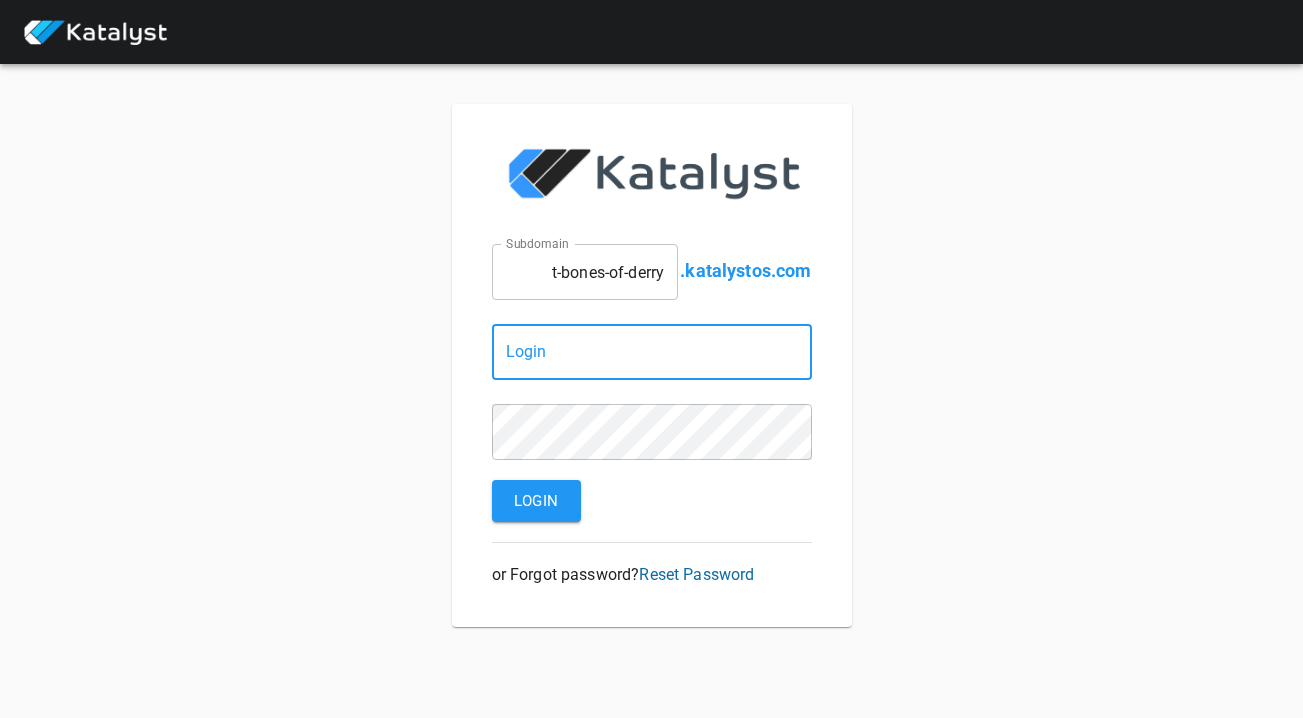 click on "t-bones-of-derry" at bounding box center (585, 272) 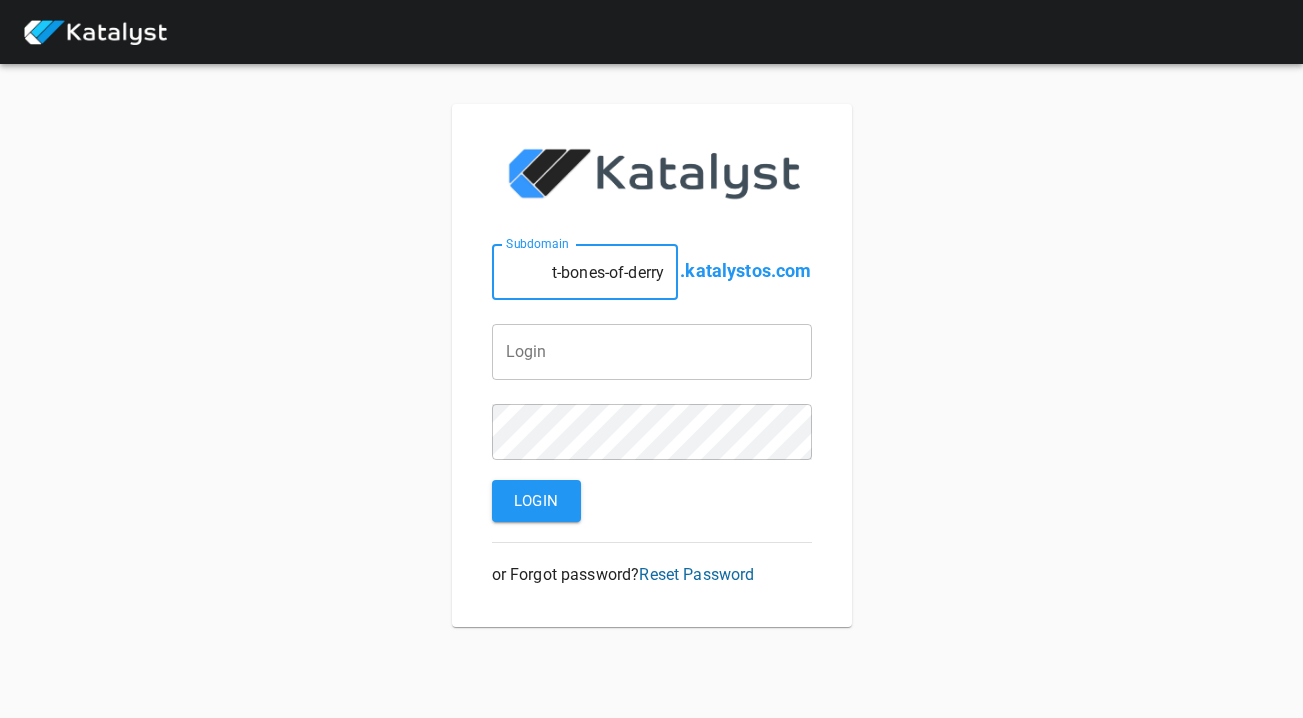 type on "t-bones-bedford" 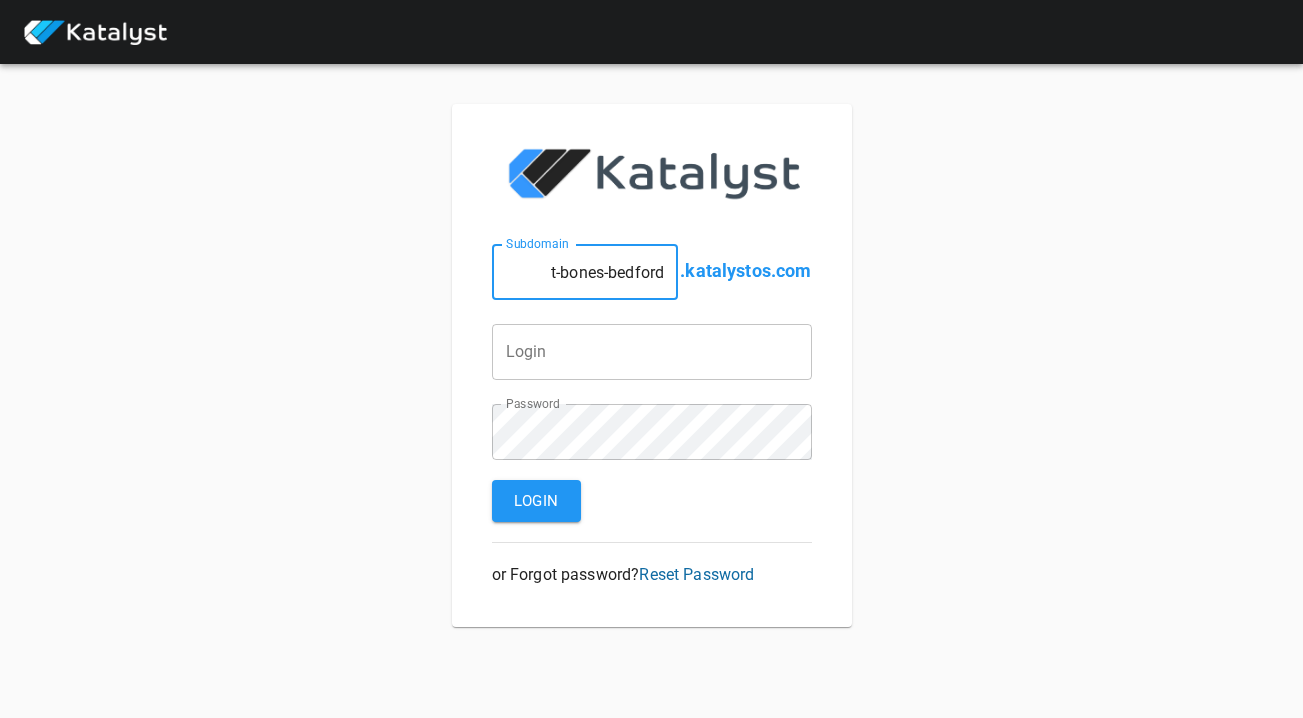 click at bounding box center [585, 272] 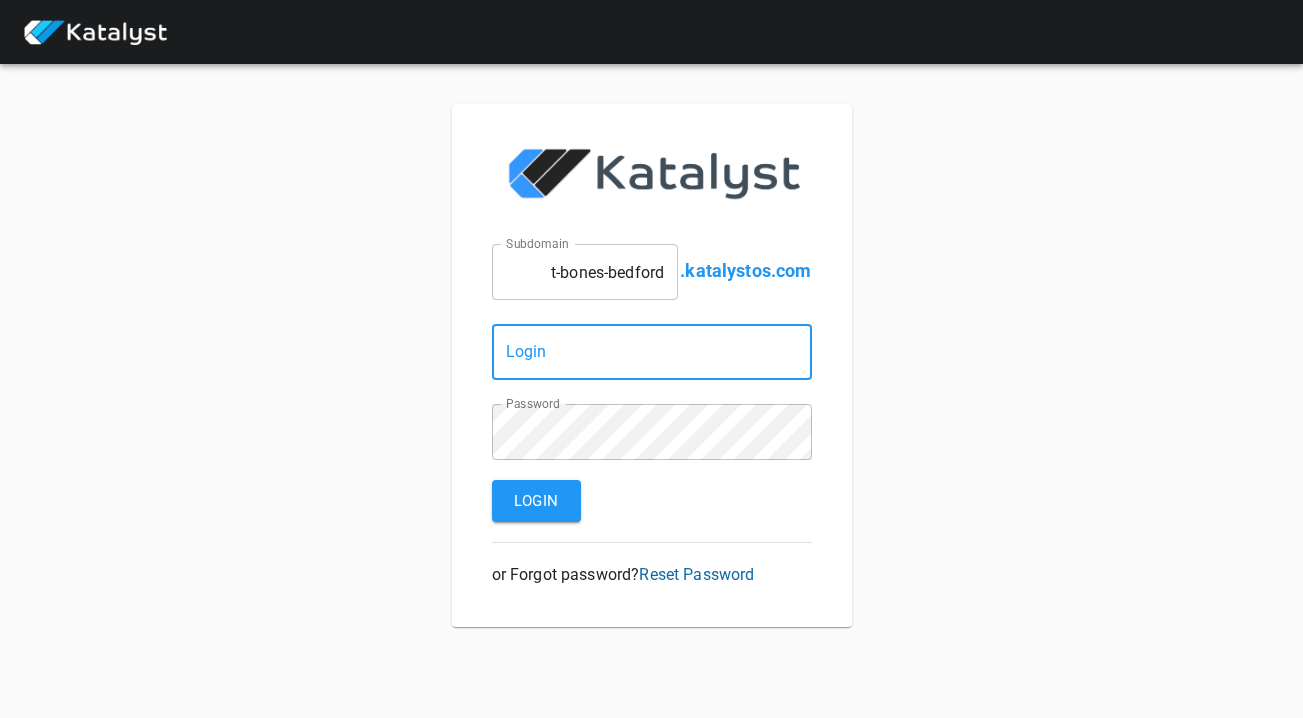 type on "emma.fraser@greatnhrestaurants.com" 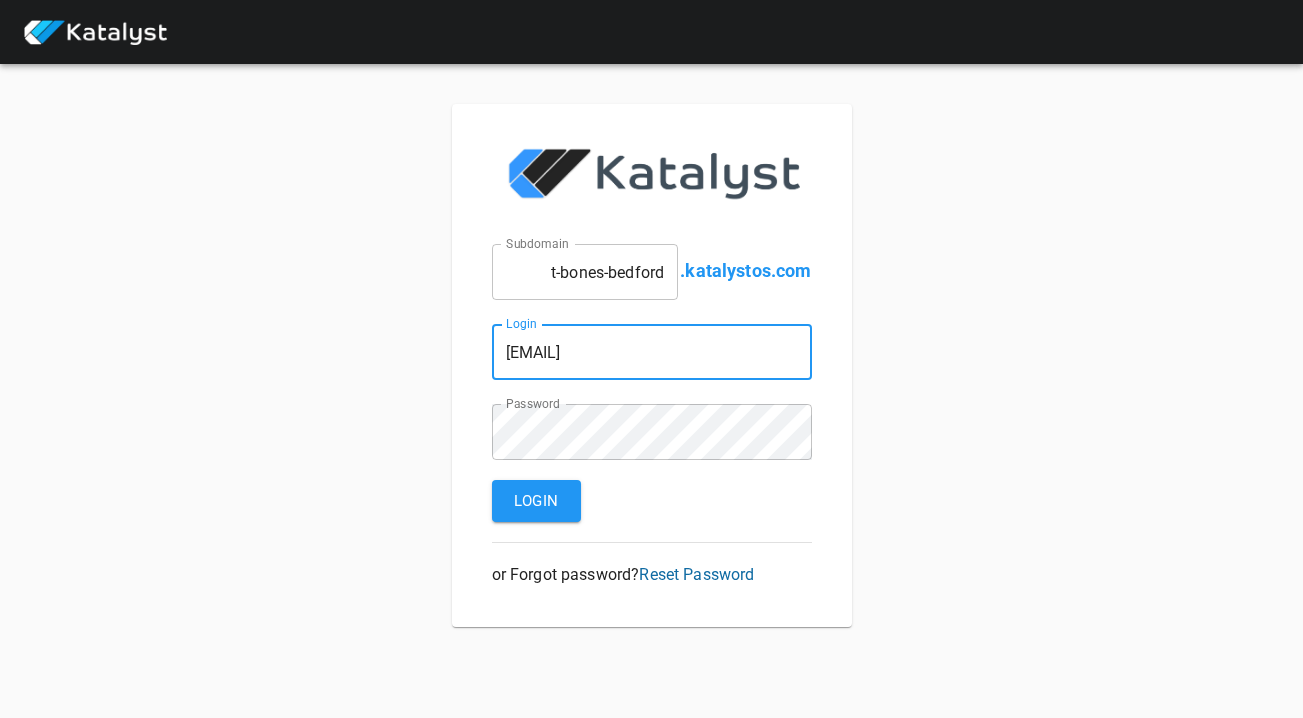 click on "Login" at bounding box center (536, 501) 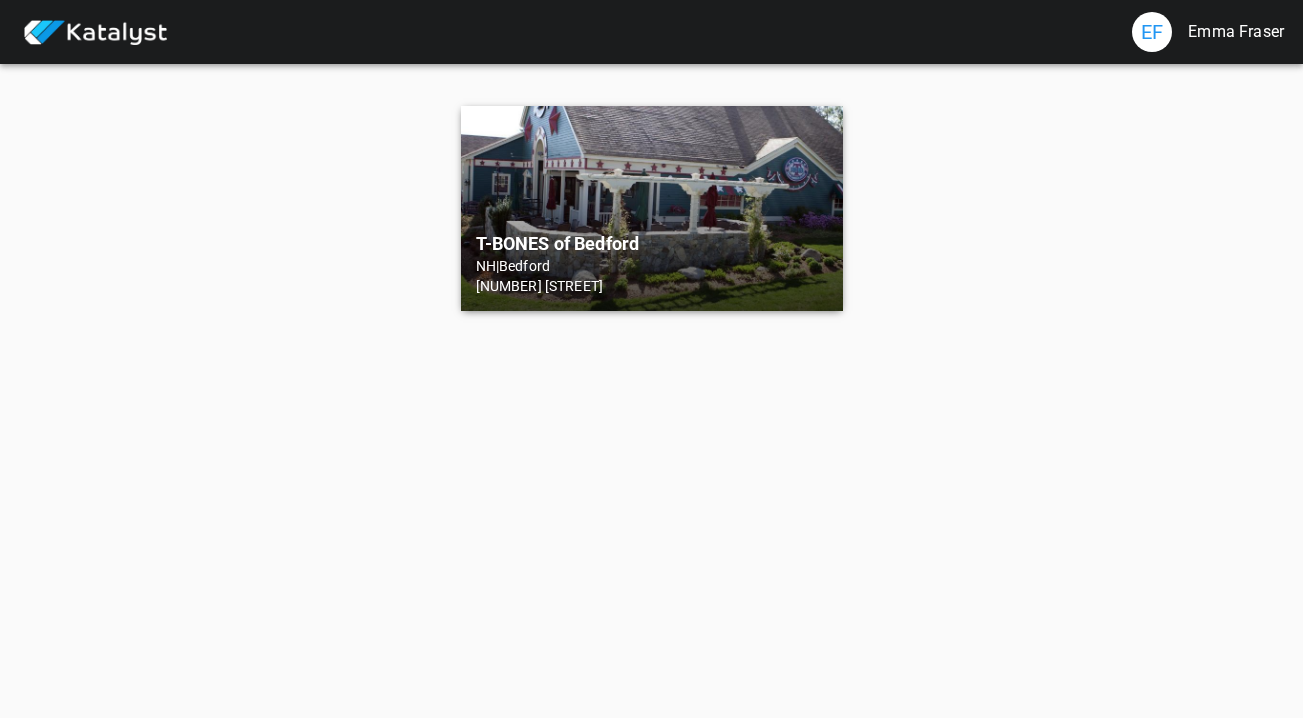 click on "T-BONES of Bedford" at bounding box center [652, 244] 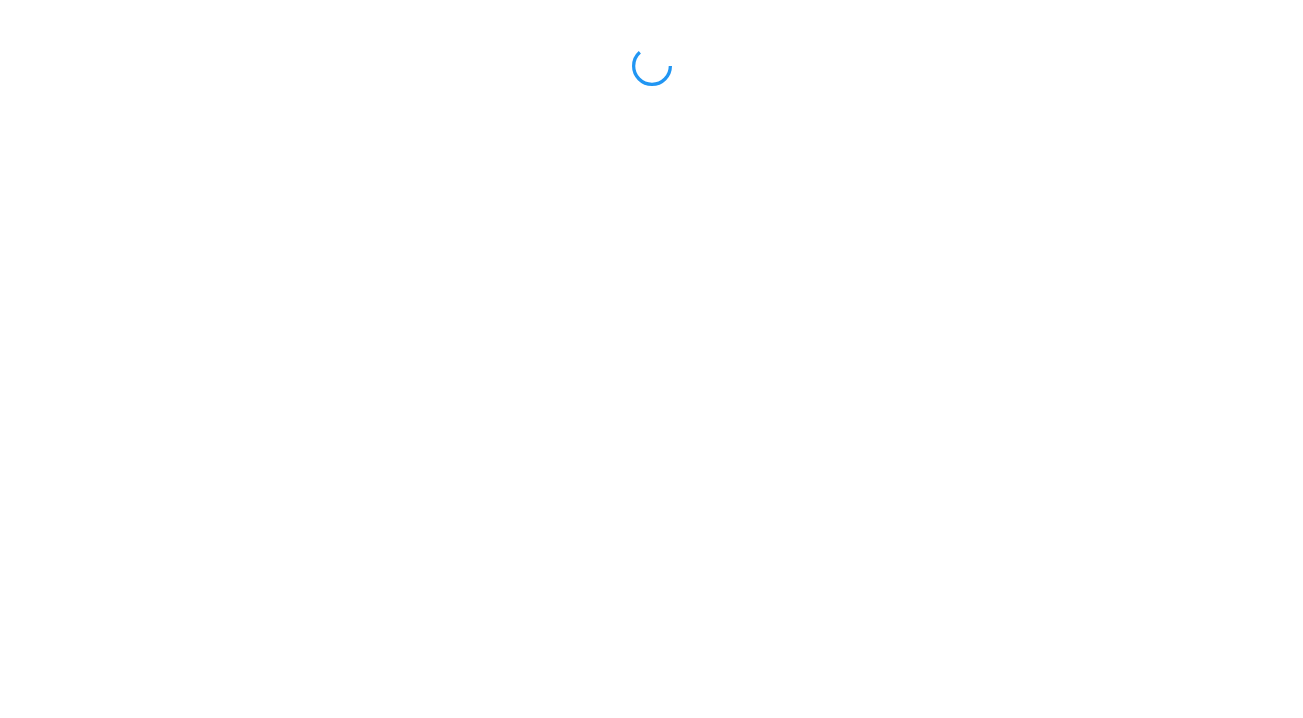 scroll, scrollTop: 0, scrollLeft: 0, axis: both 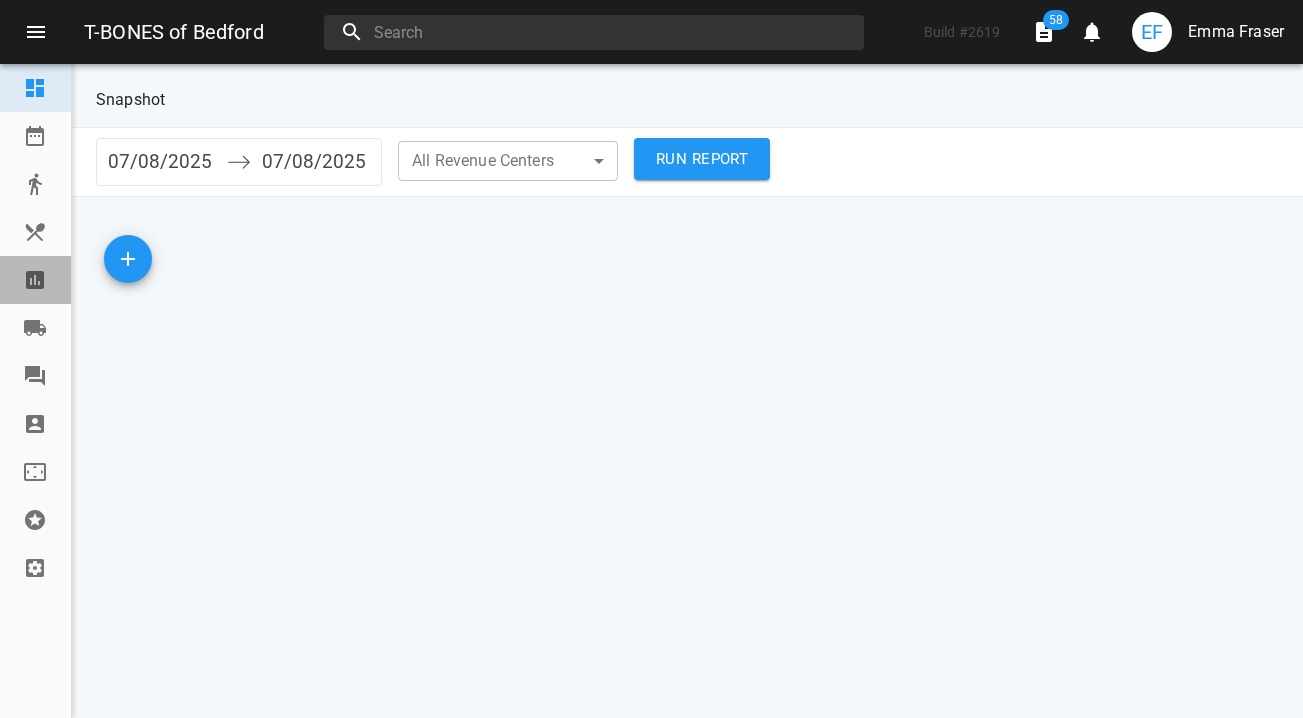 click at bounding box center (35, 280) 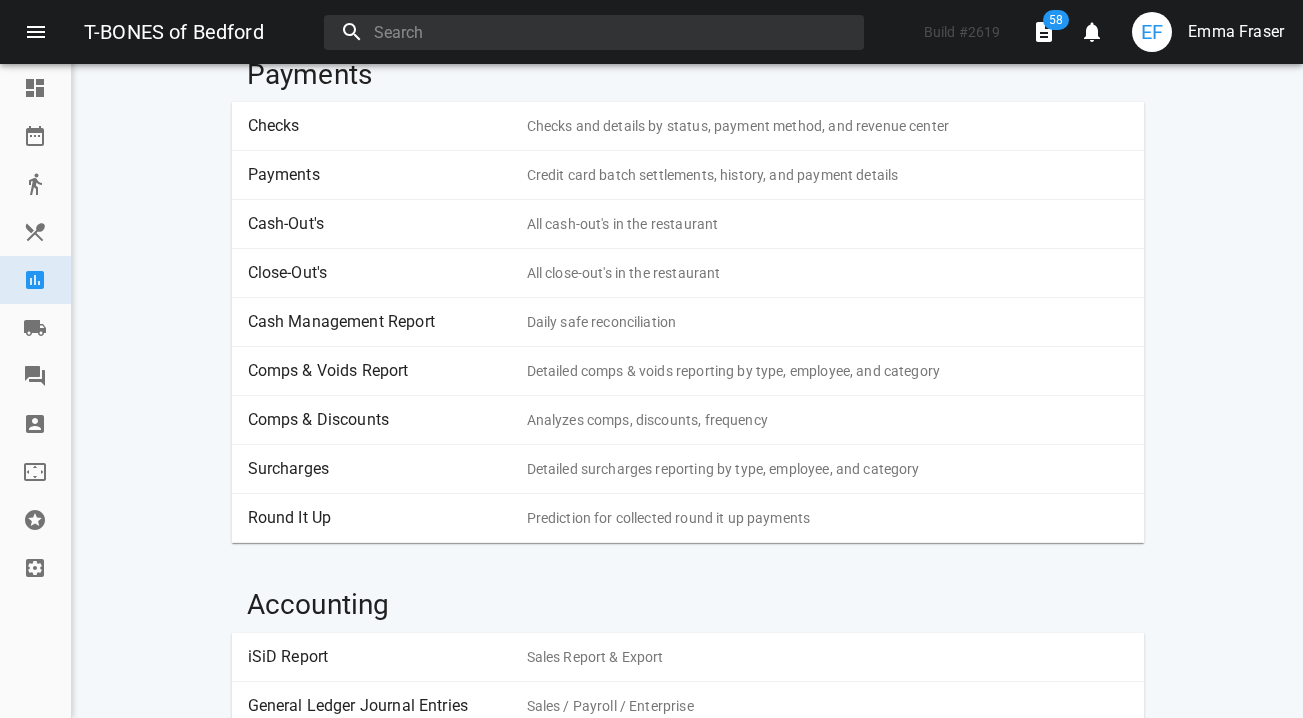 scroll, scrollTop: 513, scrollLeft: 0, axis: vertical 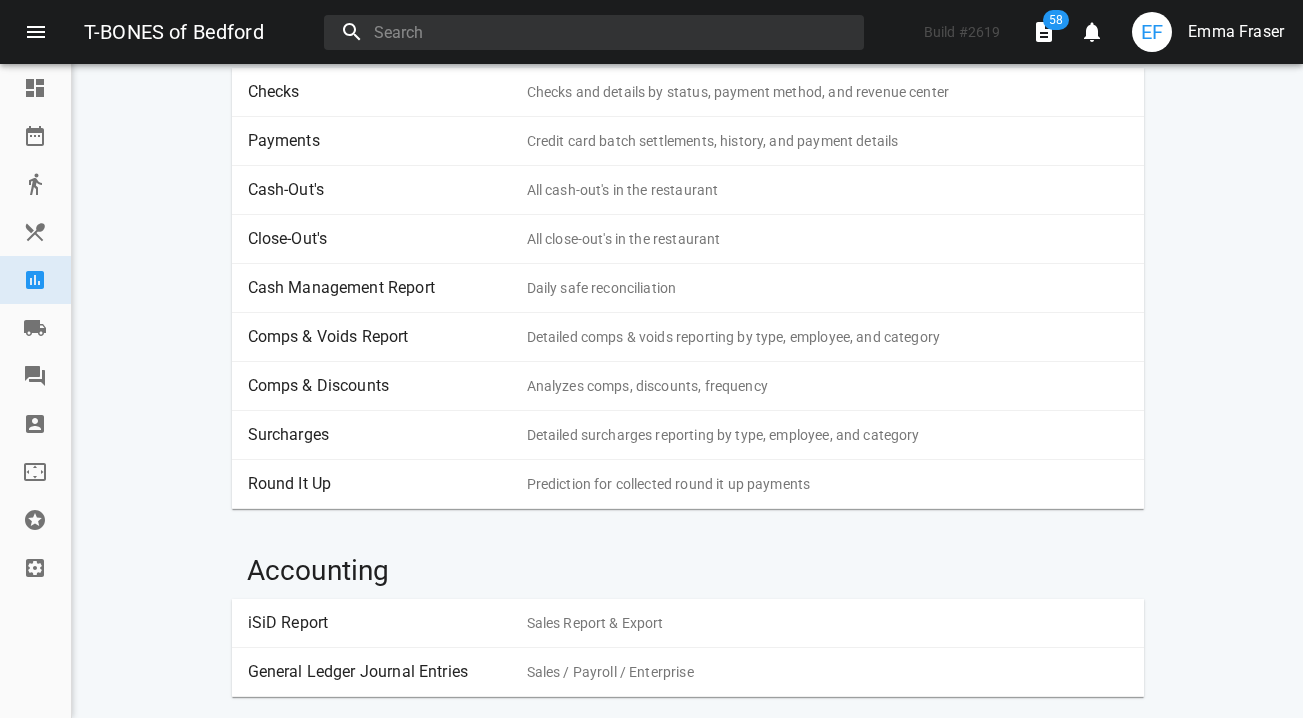 click on "Round It Up Prediction for collected round it up payments" at bounding box center (688, 484) 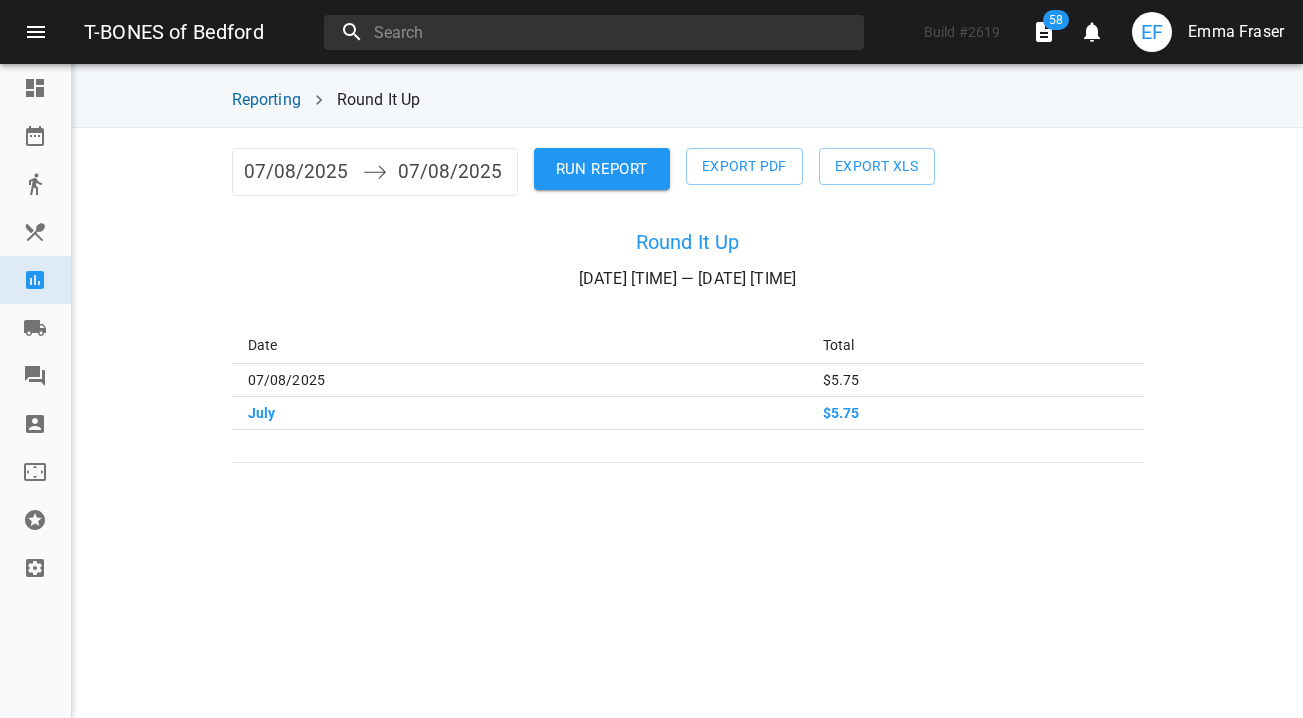 click on "07/08/2025" at bounding box center [298, 172] 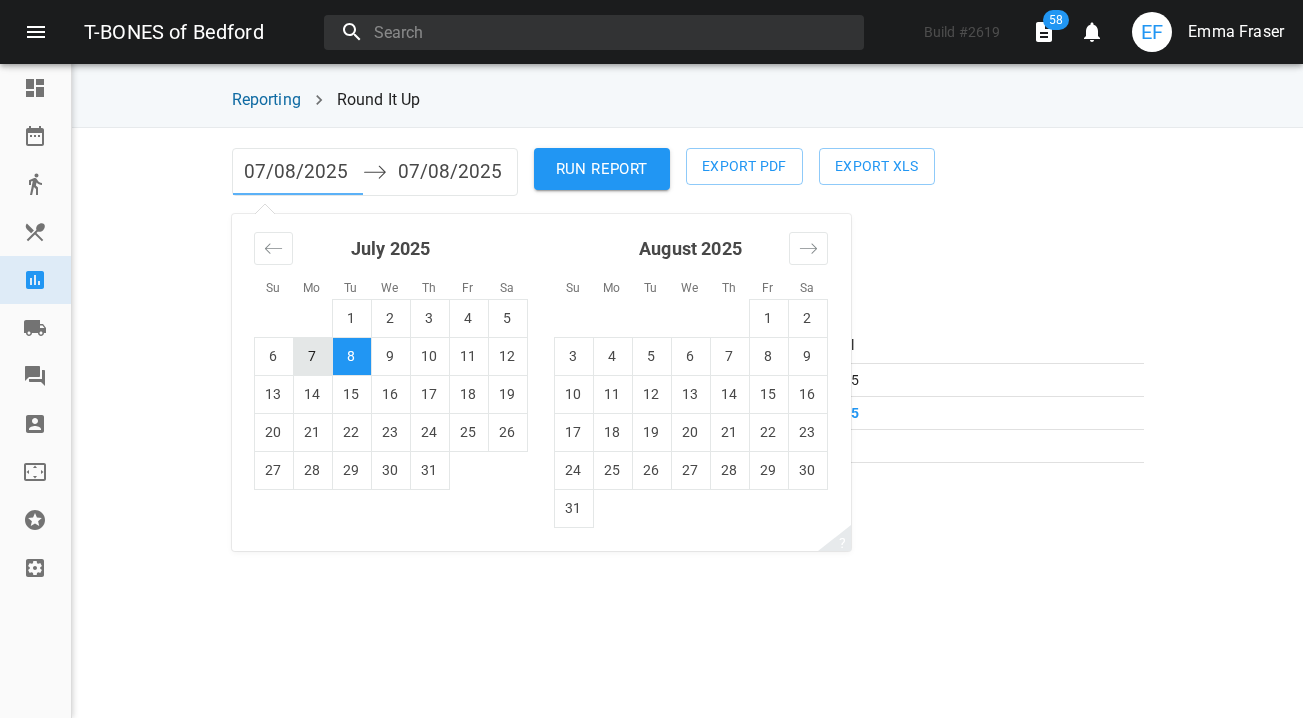 click on "7" at bounding box center (312, 356) 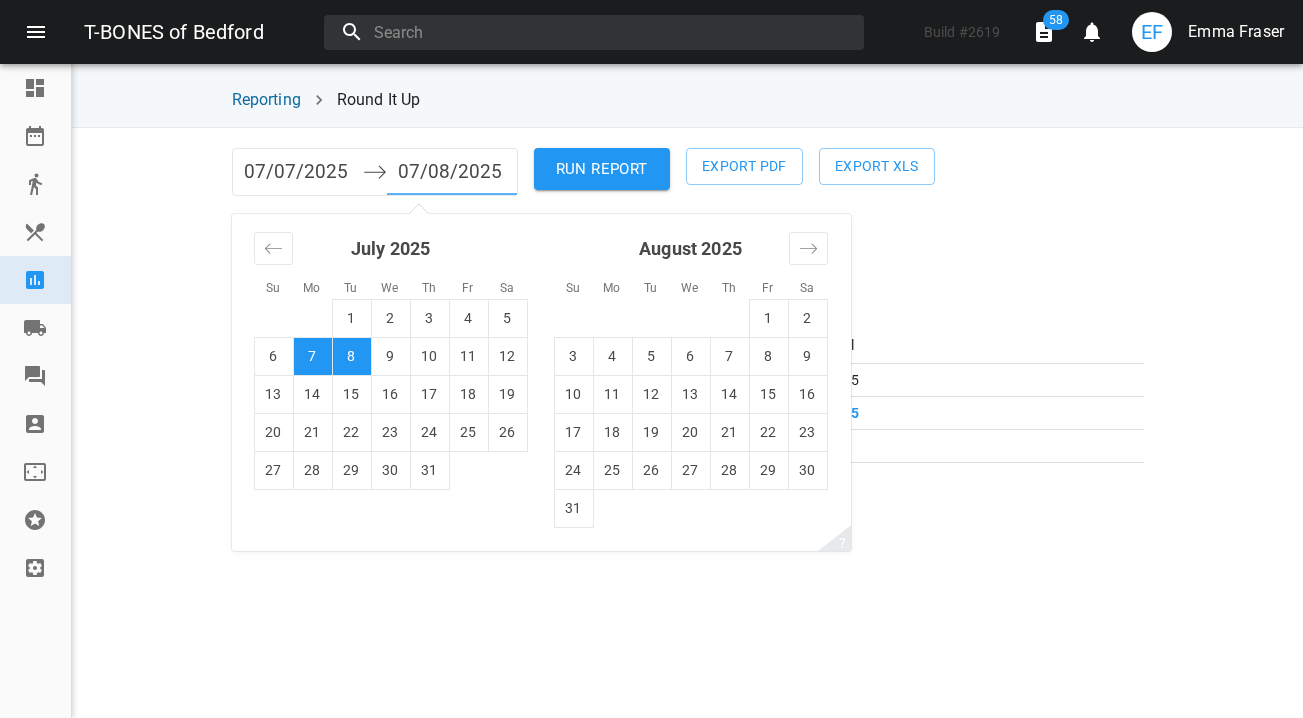 click on "RUN REPORT" at bounding box center (602, 169) 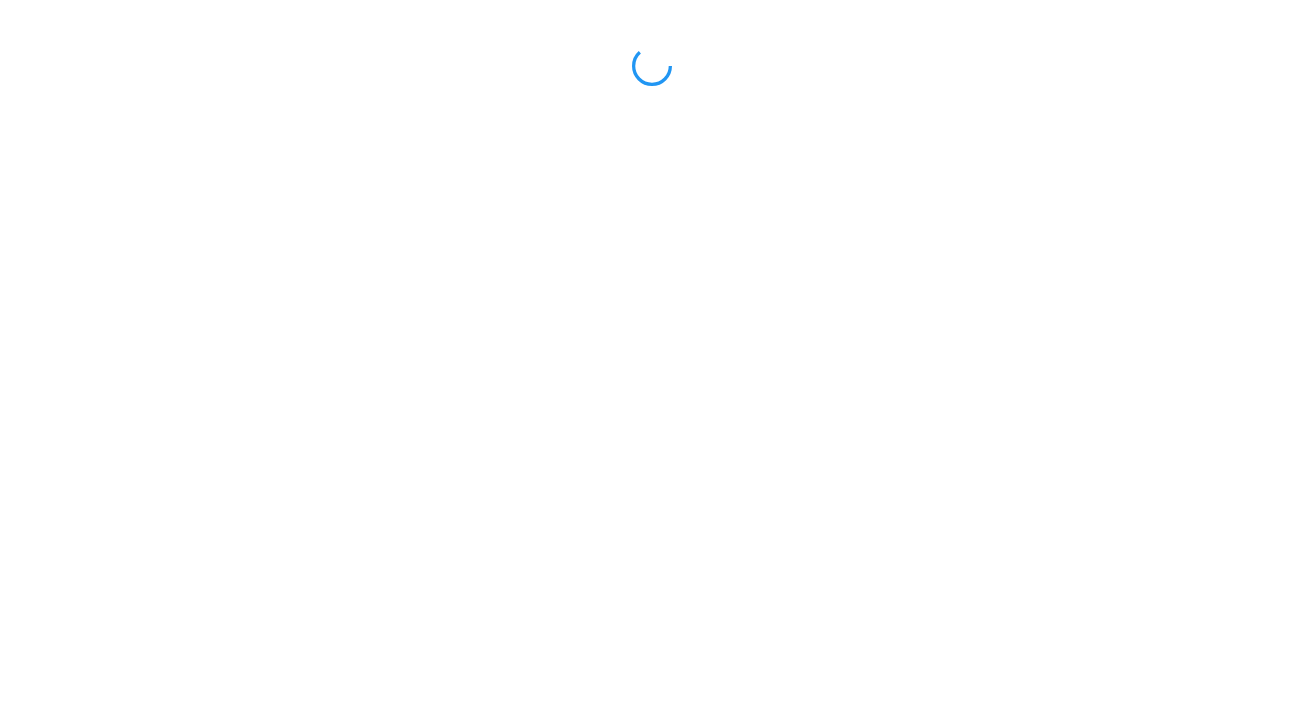 scroll, scrollTop: 0, scrollLeft: 0, axis: both 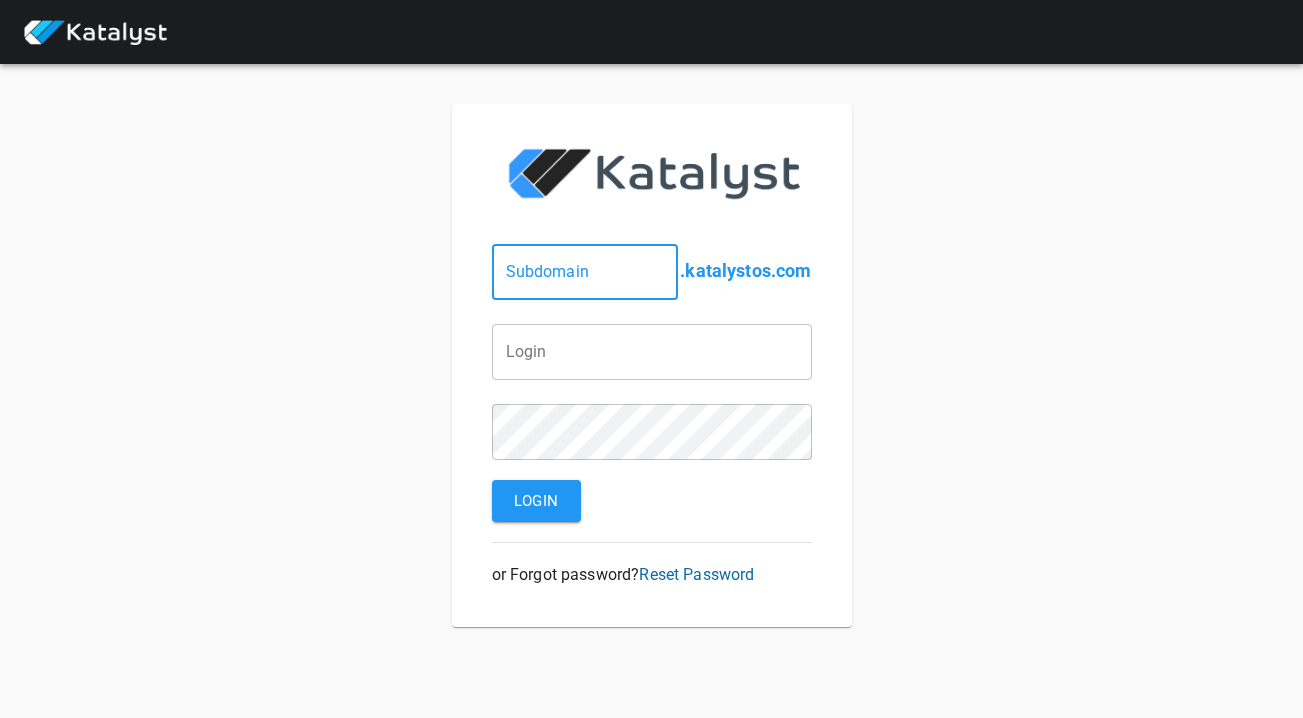 click at bounding box center [585, 272] 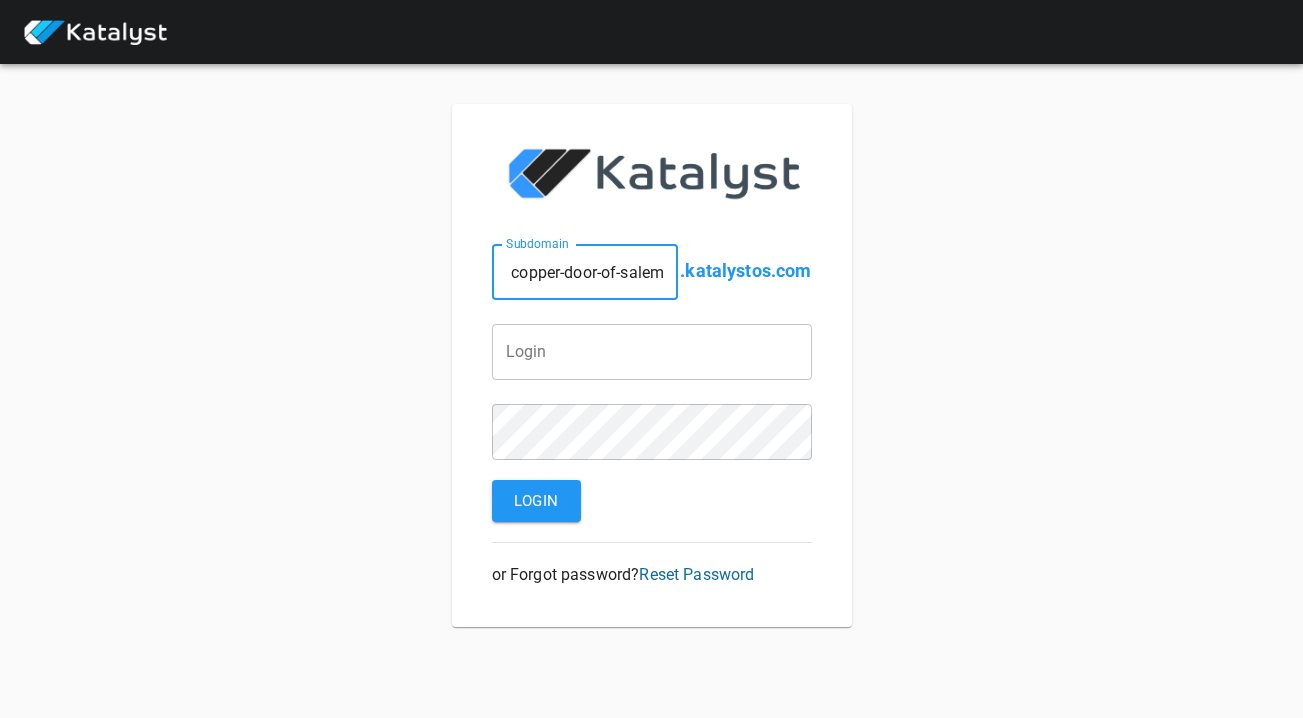 type on "copper-door-of-salem" 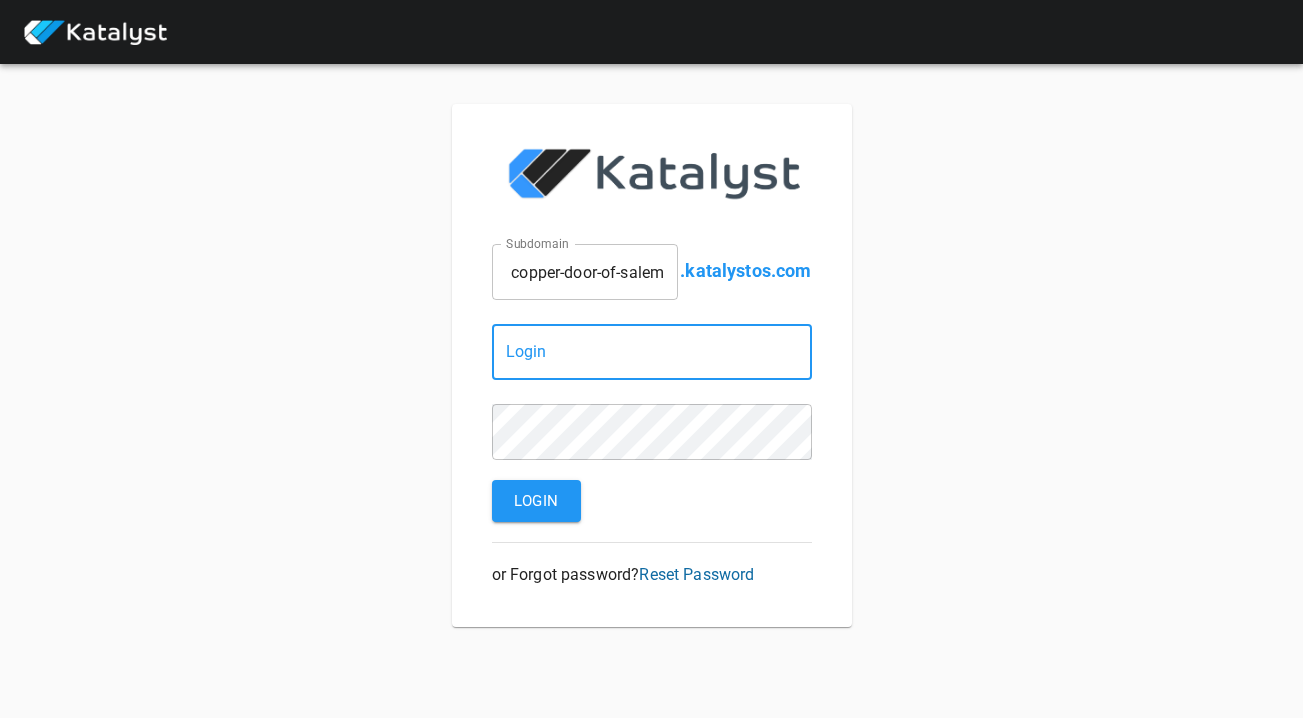 click at bounding box center (652, 352) 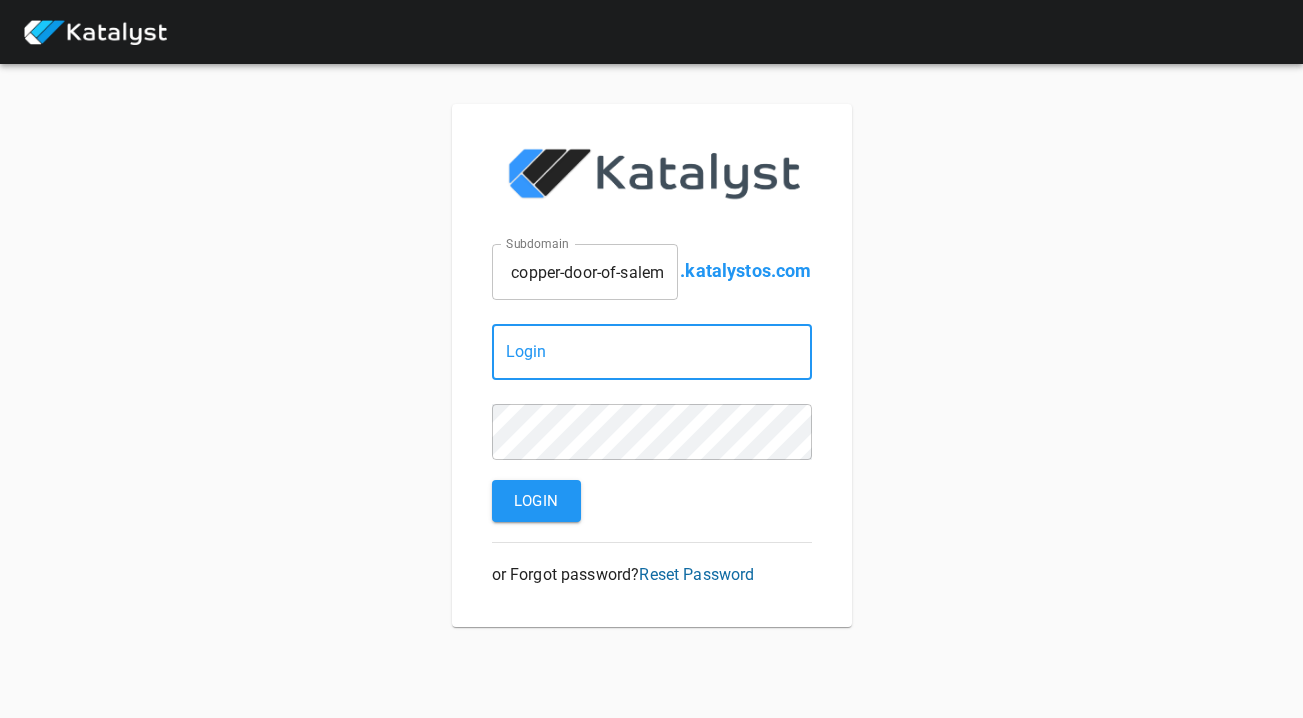 type on "[EMAIL]" 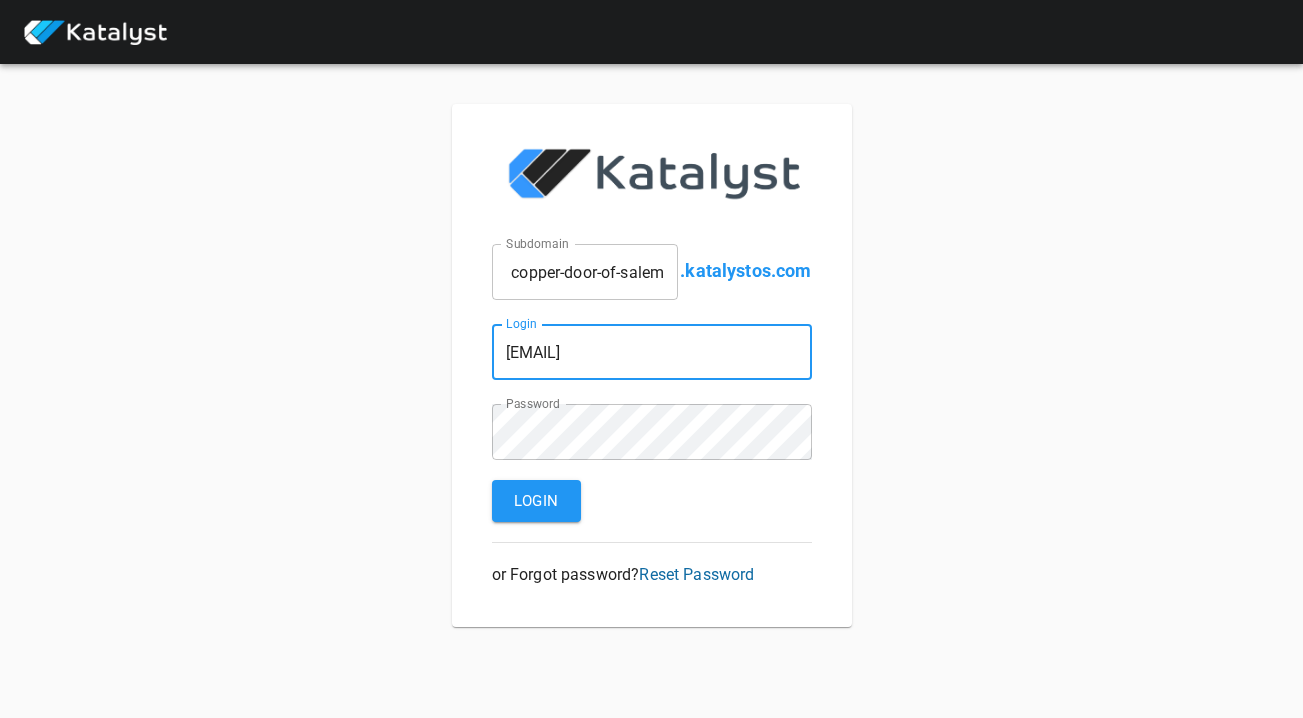 click on "Login" at bounding box center [536, 501] 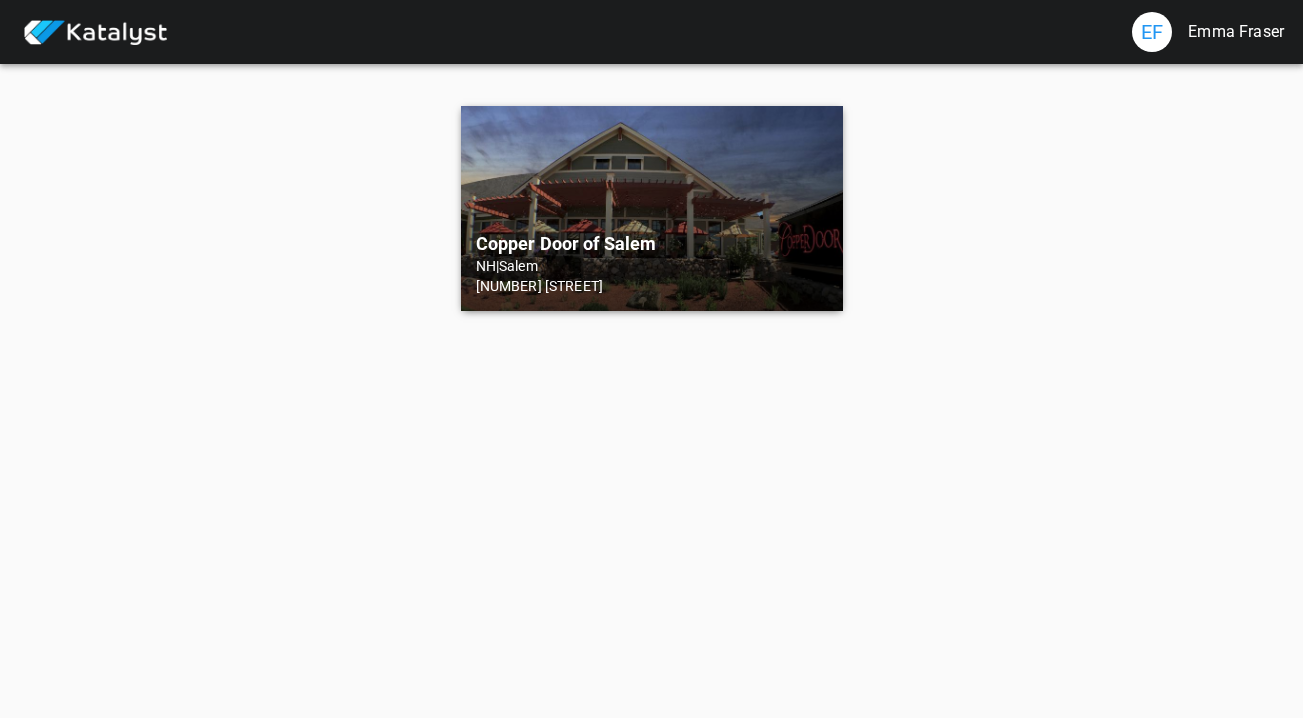 click on "Copper Door of Salem NH  |  Salem 41 S Broadway" at bounding box center (652, 208) 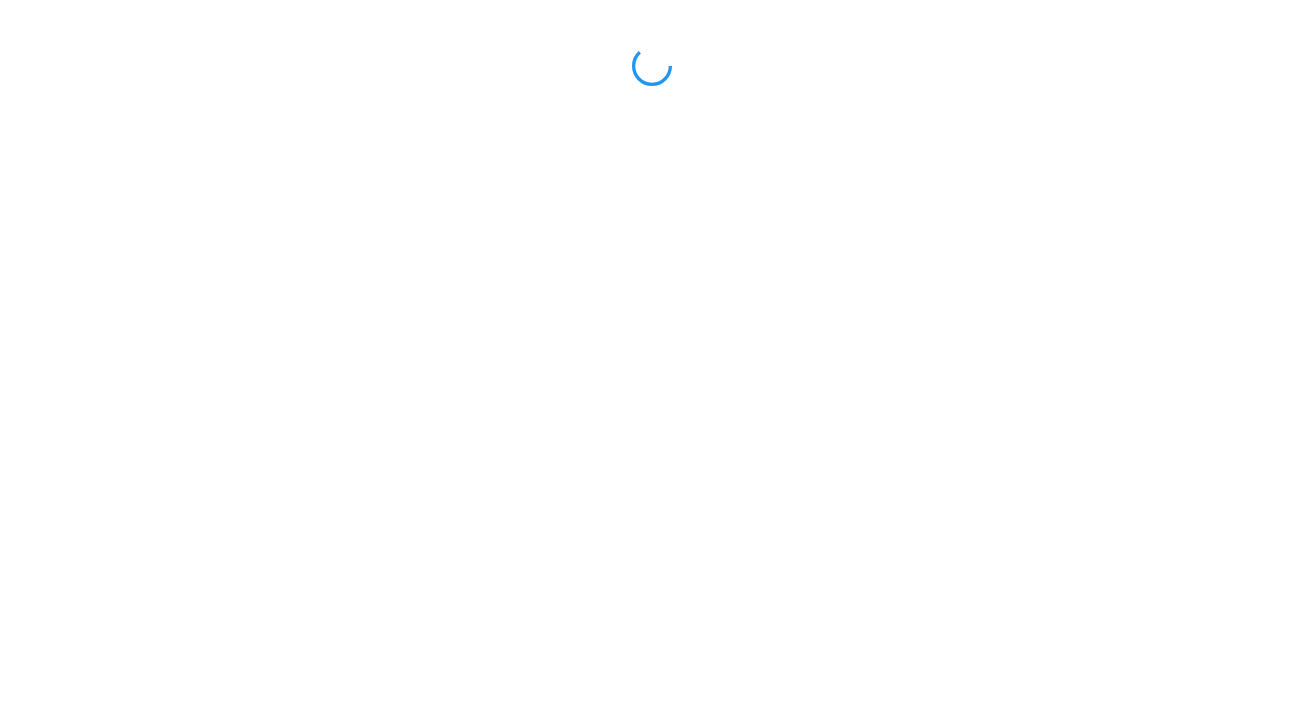 scroll, scrollTop: 0, scrollLeft: 0, axis: both 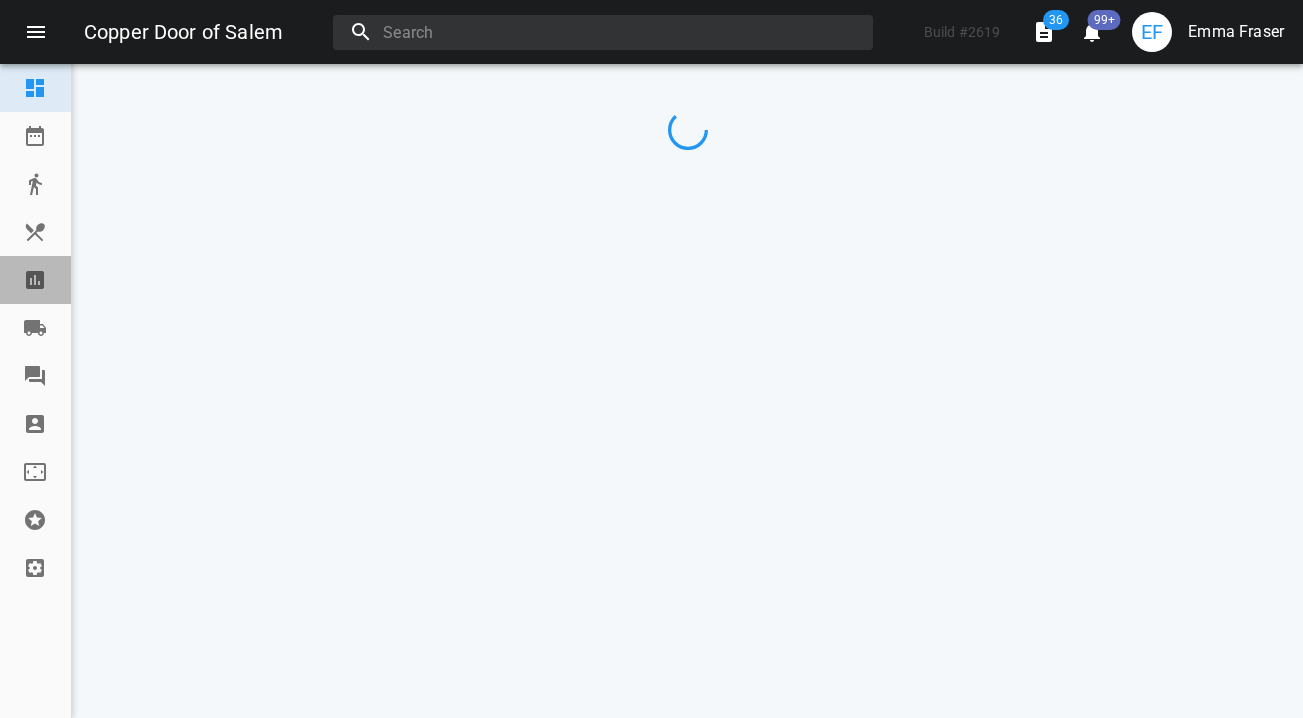 click at bounding box center [35, 280] 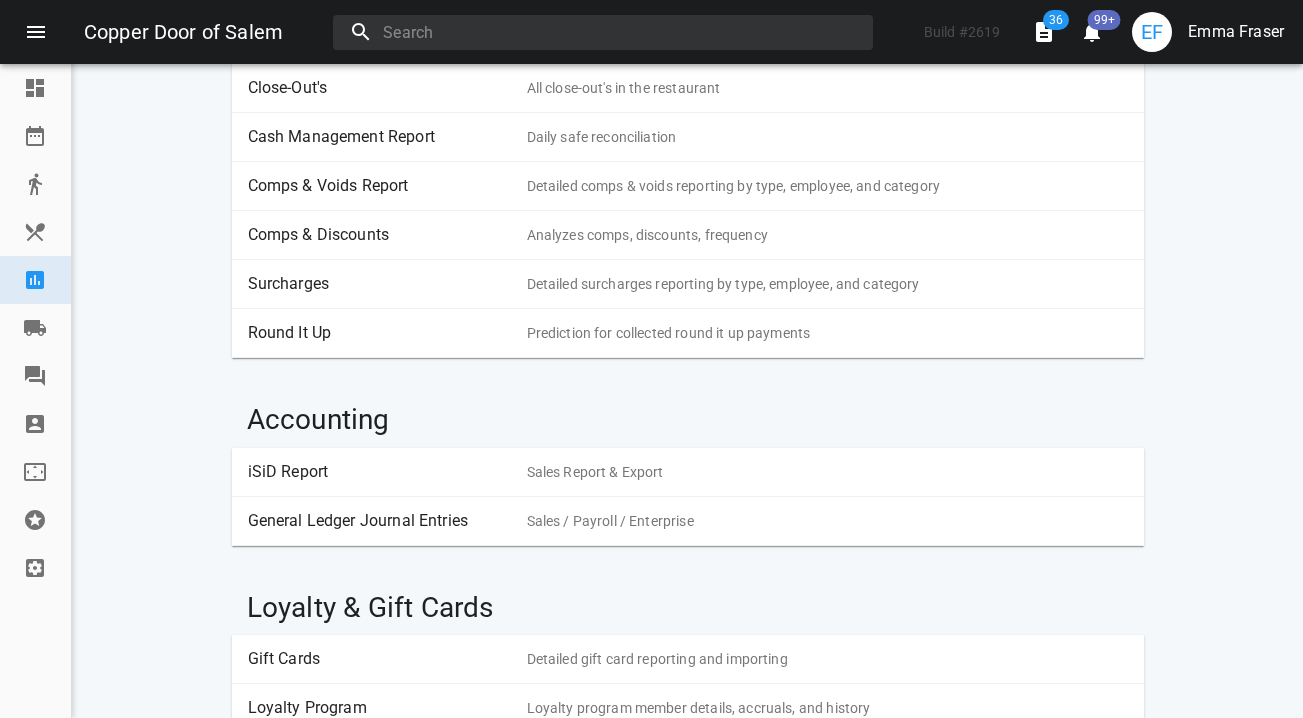 scroll, scrollTop: 765, scrollLeft: 0, axis: vertical 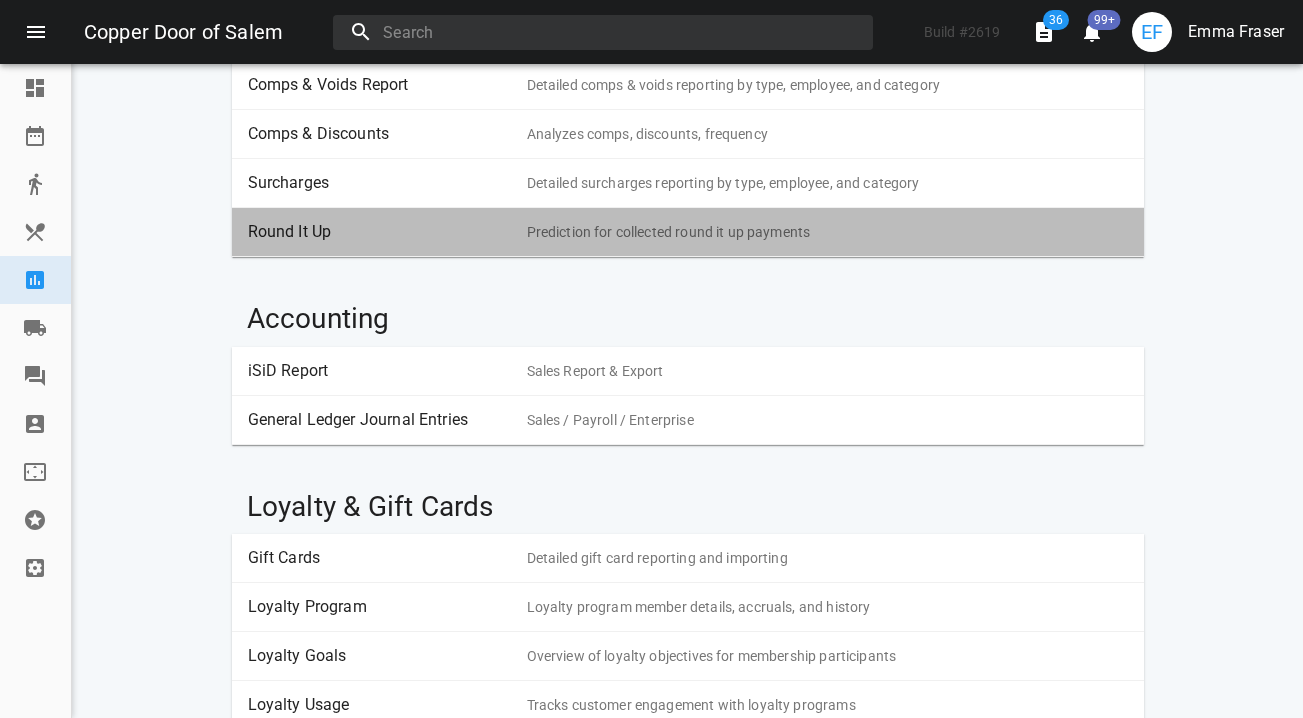 click on "Round It Up" at bounding box center [380, 232] 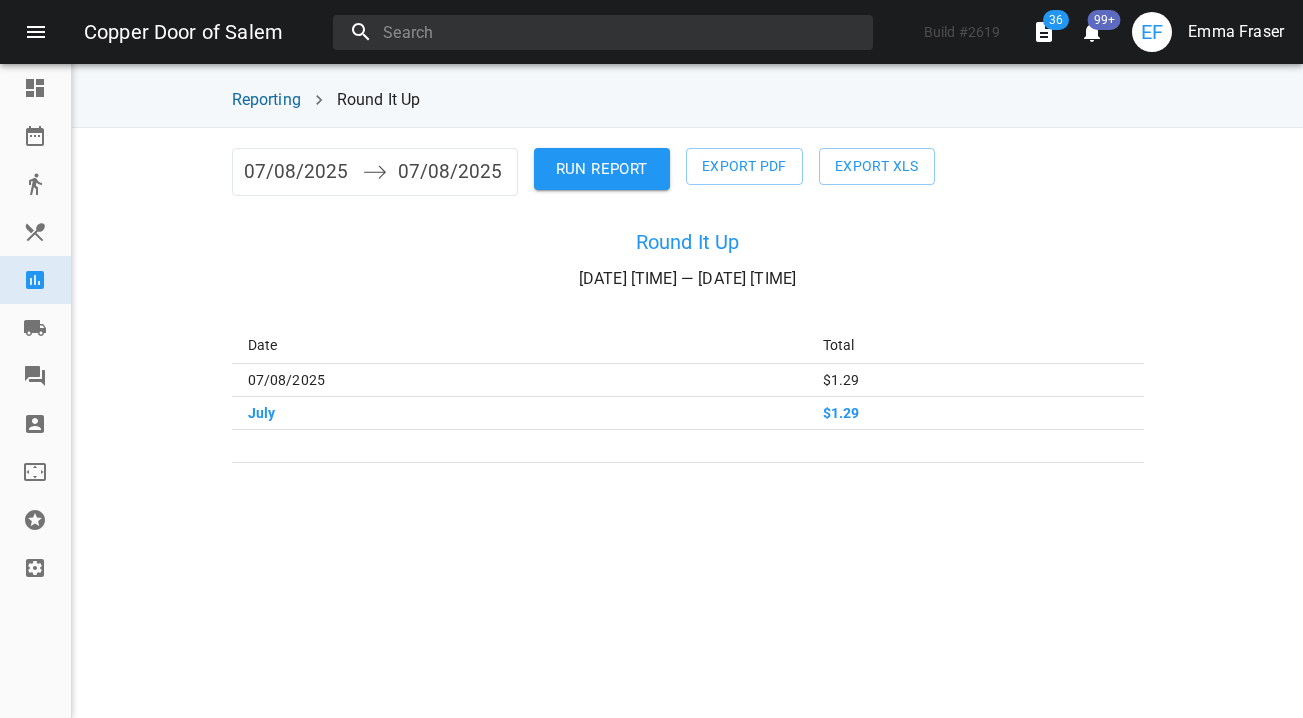 click on "07/08/2025" at bounding box center [298, 172] 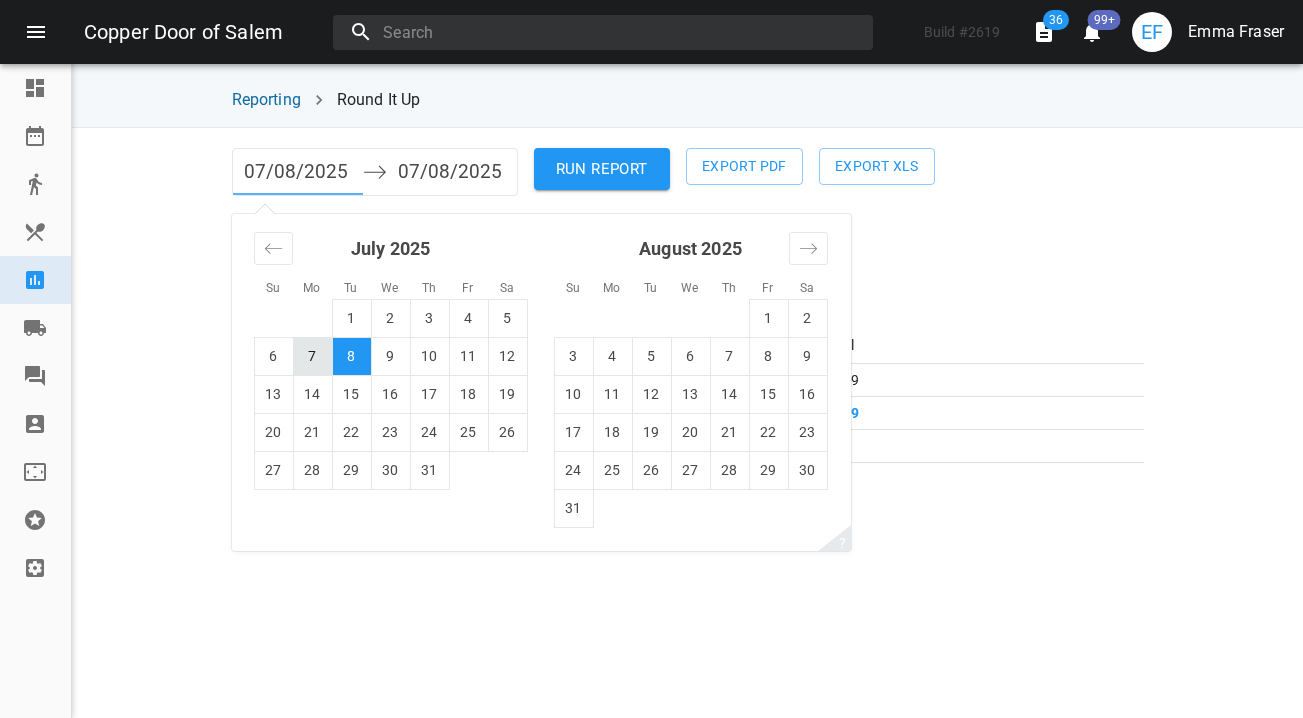 click on "7" at bounding box center (312, 356) 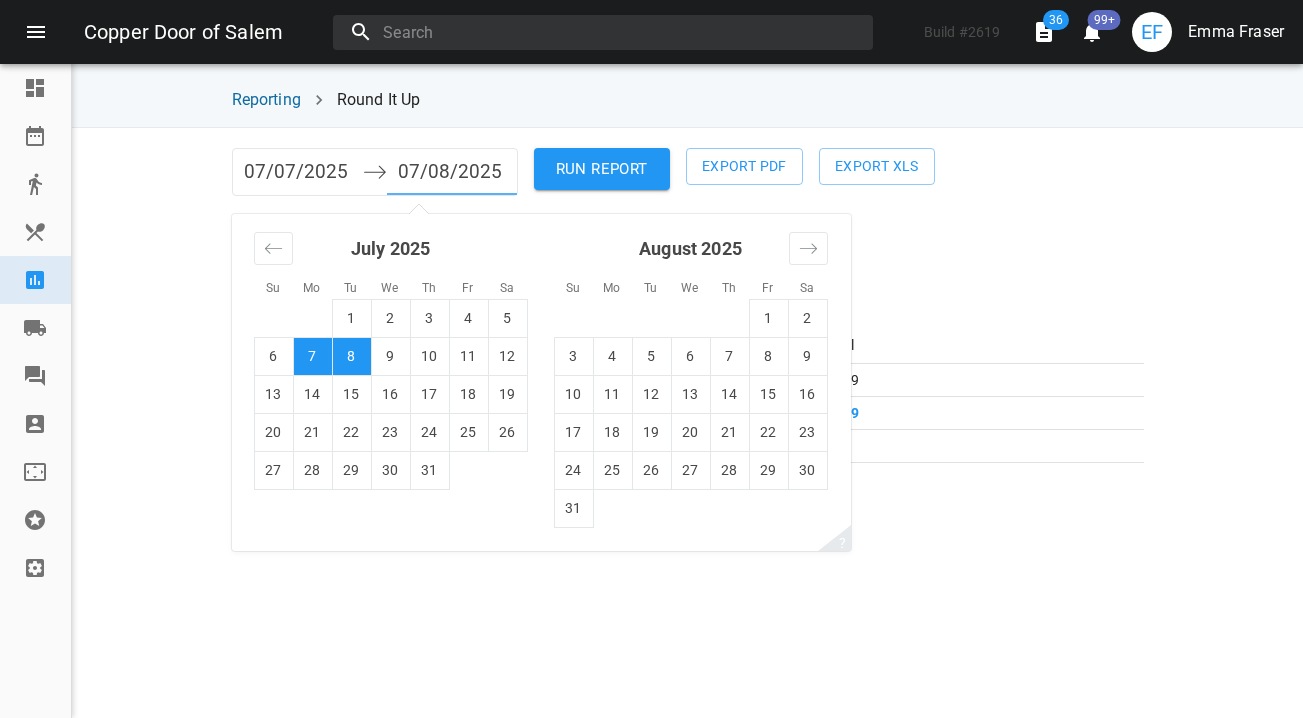 click on "RUN REPORT" at bounding box center [602, 169] 